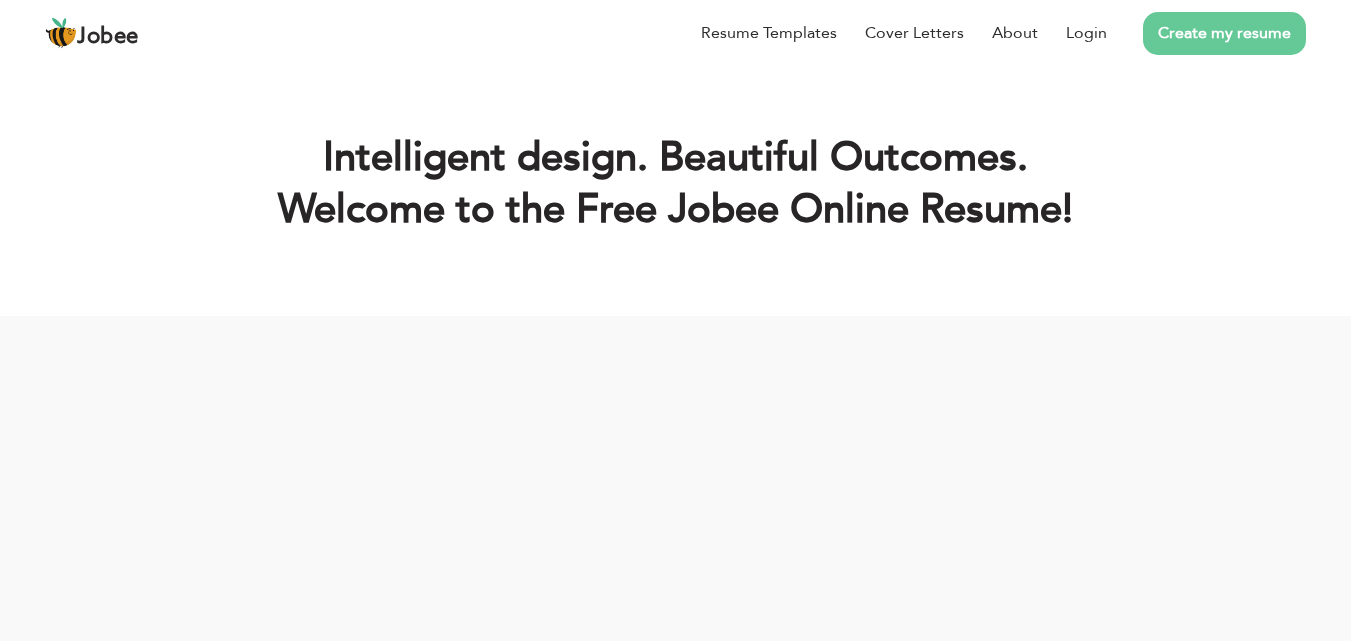scroll, scrollTop: 0, scrollLeft: 0, axis: both 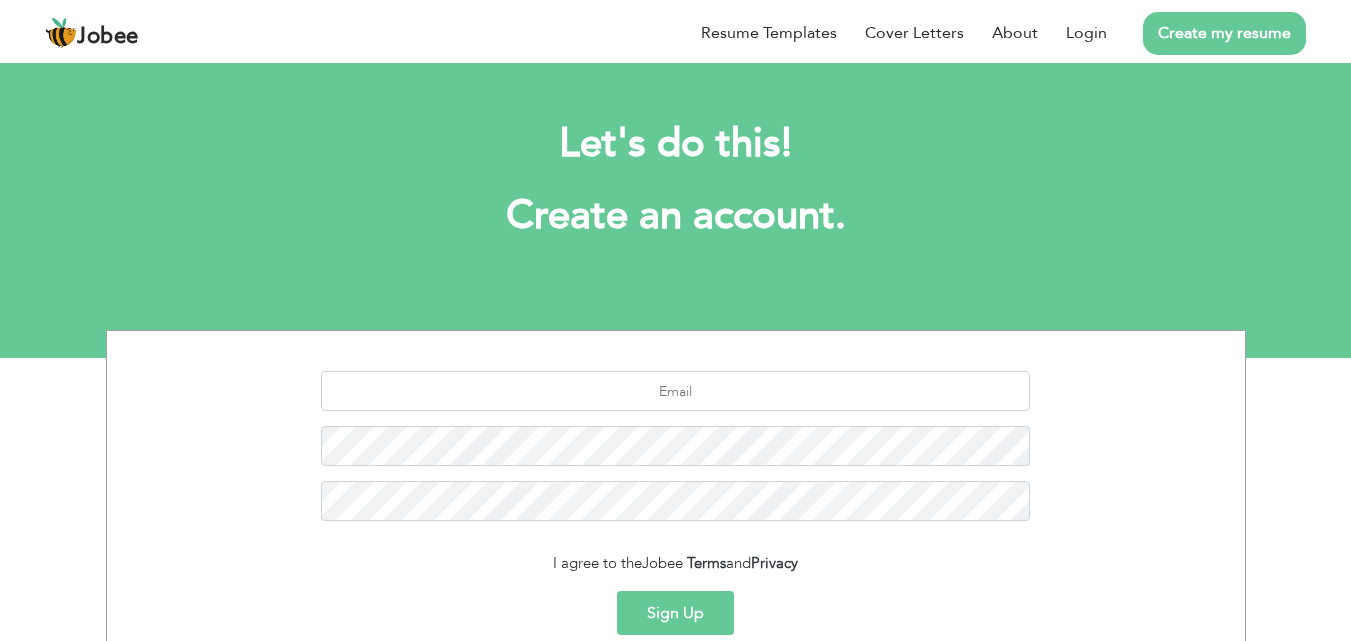 click on "Sign Up" at bounding box center (675, 613) 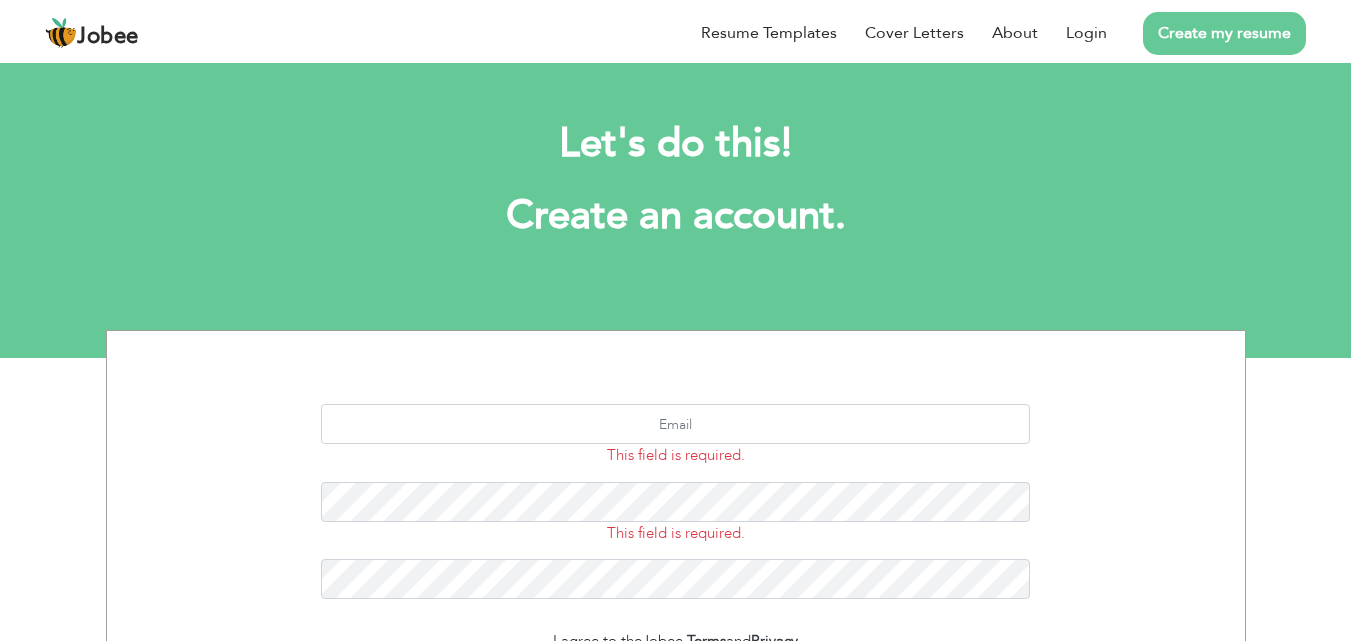 scroll, scrollTop: 0, scrollLeft: 0, axis: both 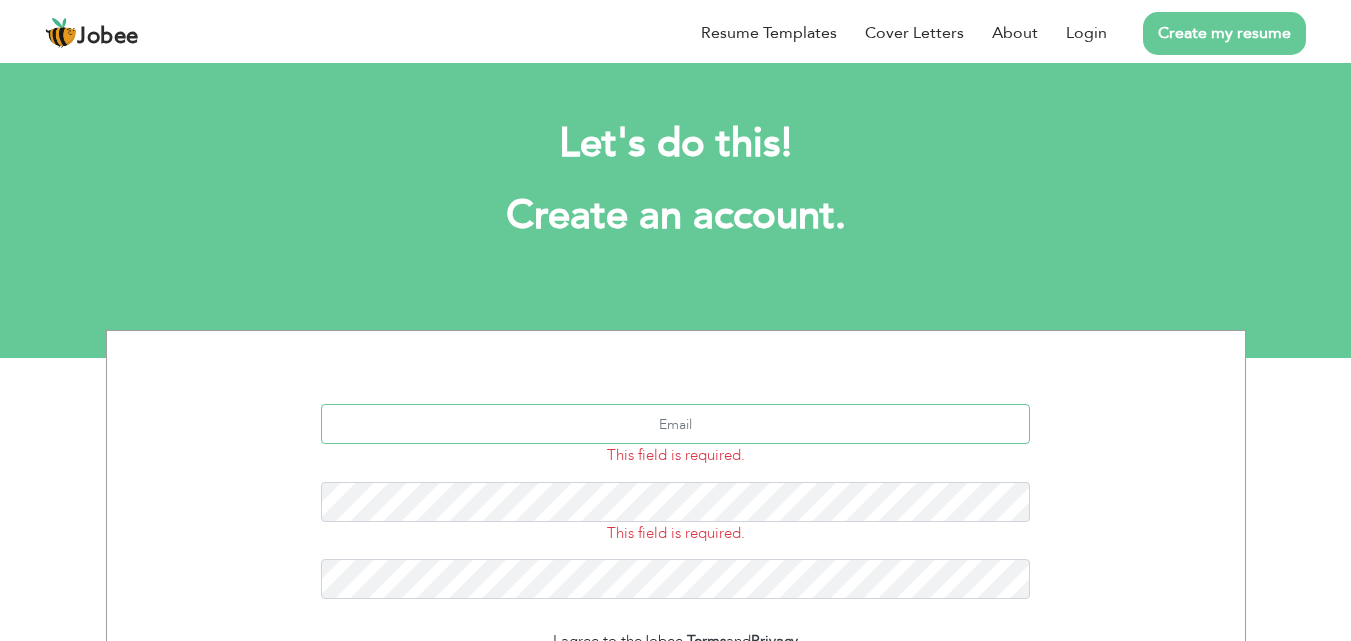 click at bounding box center [675, 424] 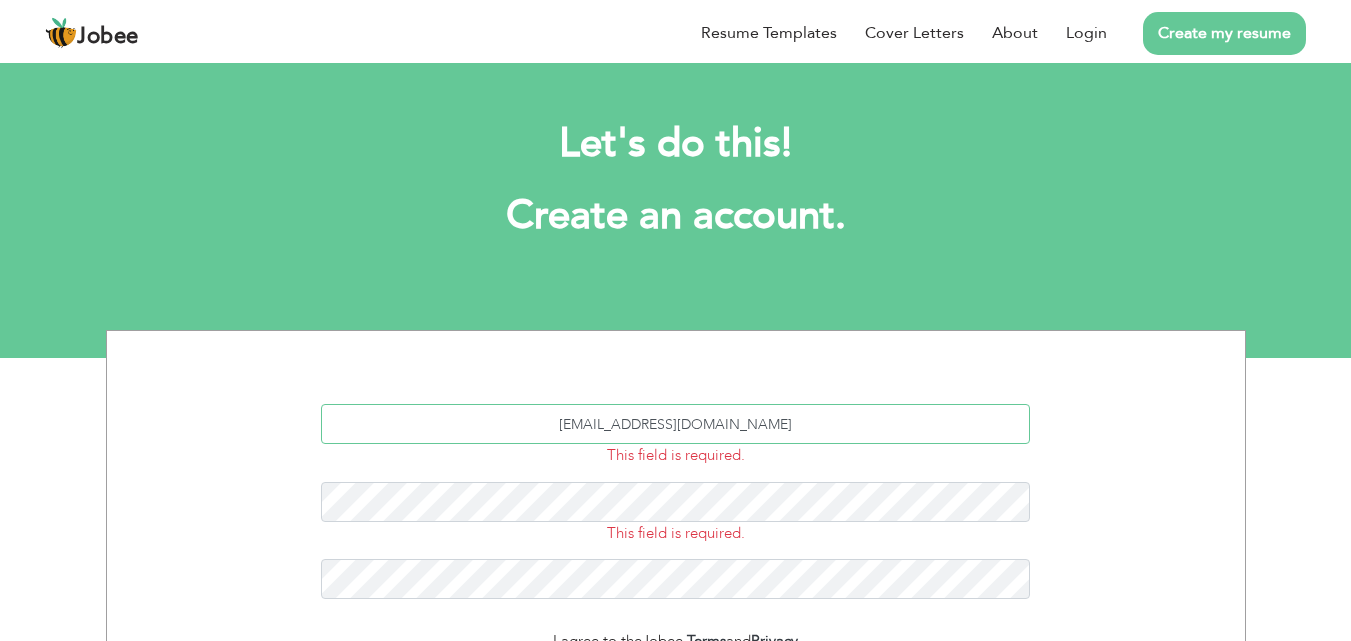 type on "[EMAIL_ADDRESS][DOMAIN_NAME]" 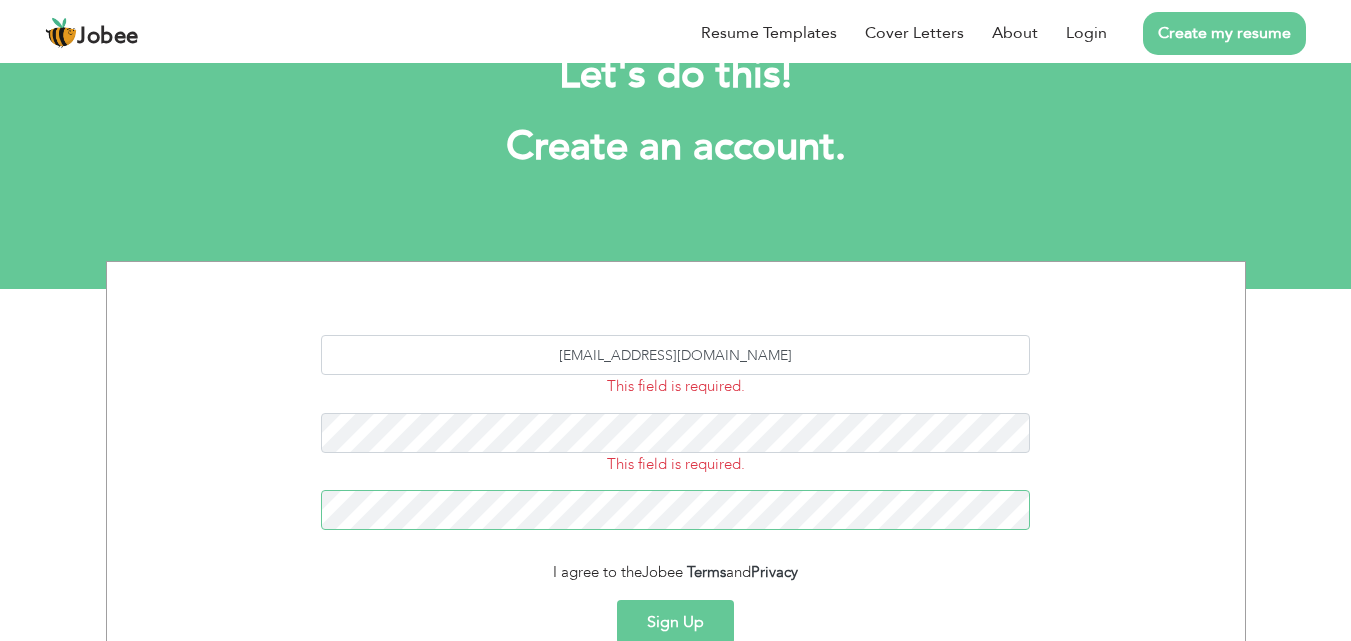 scroll, scrollTop: 110, scrollLeft: 0, axis: vertical 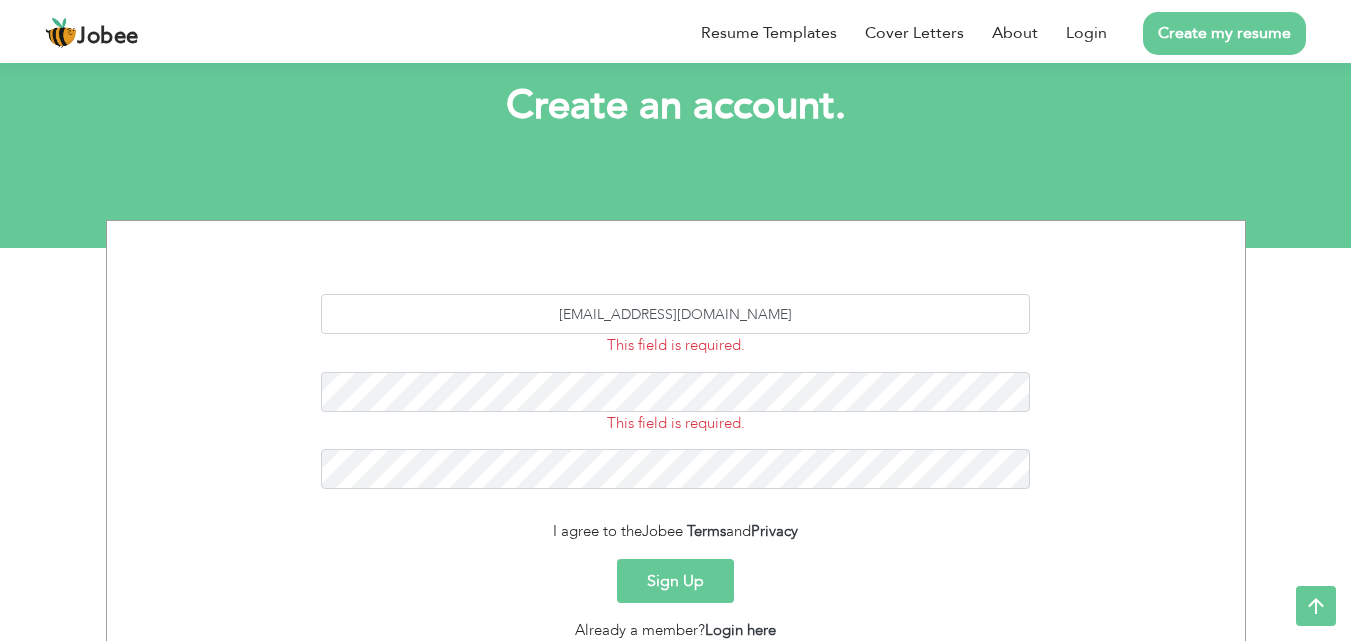 click on "Sign Up" at bounding box center (675, 581) 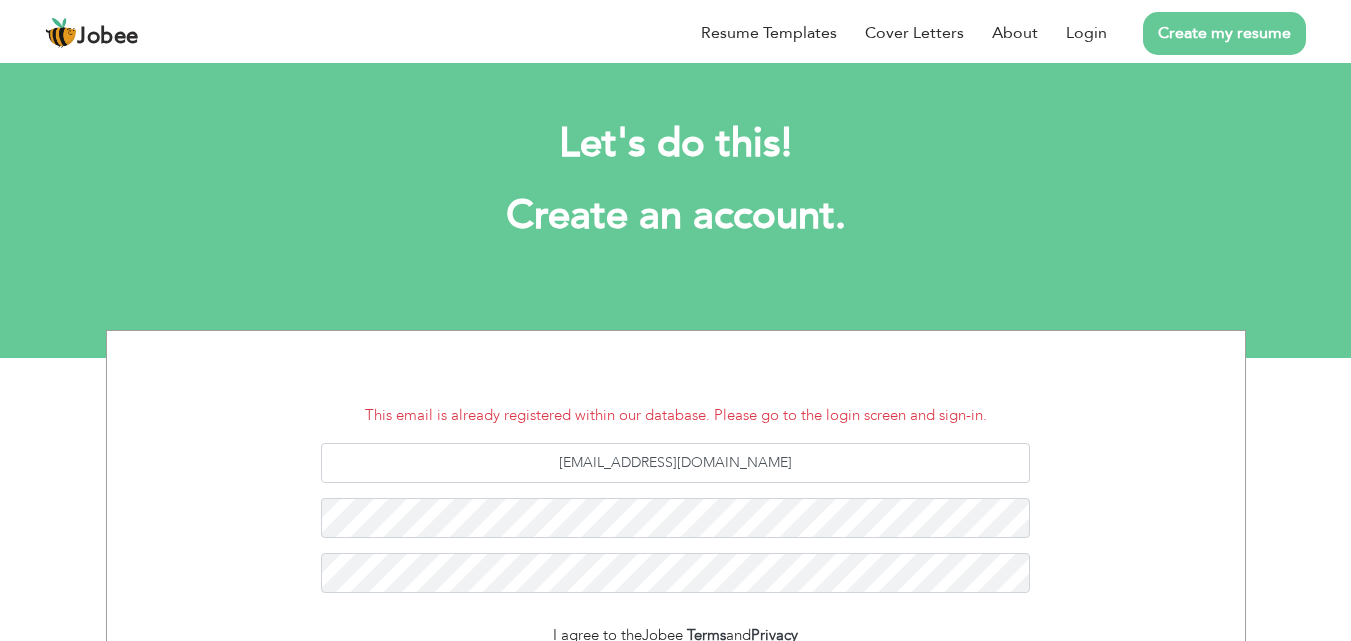 scroll, scrollTop: 0, scrollLeft: 0, axis: both 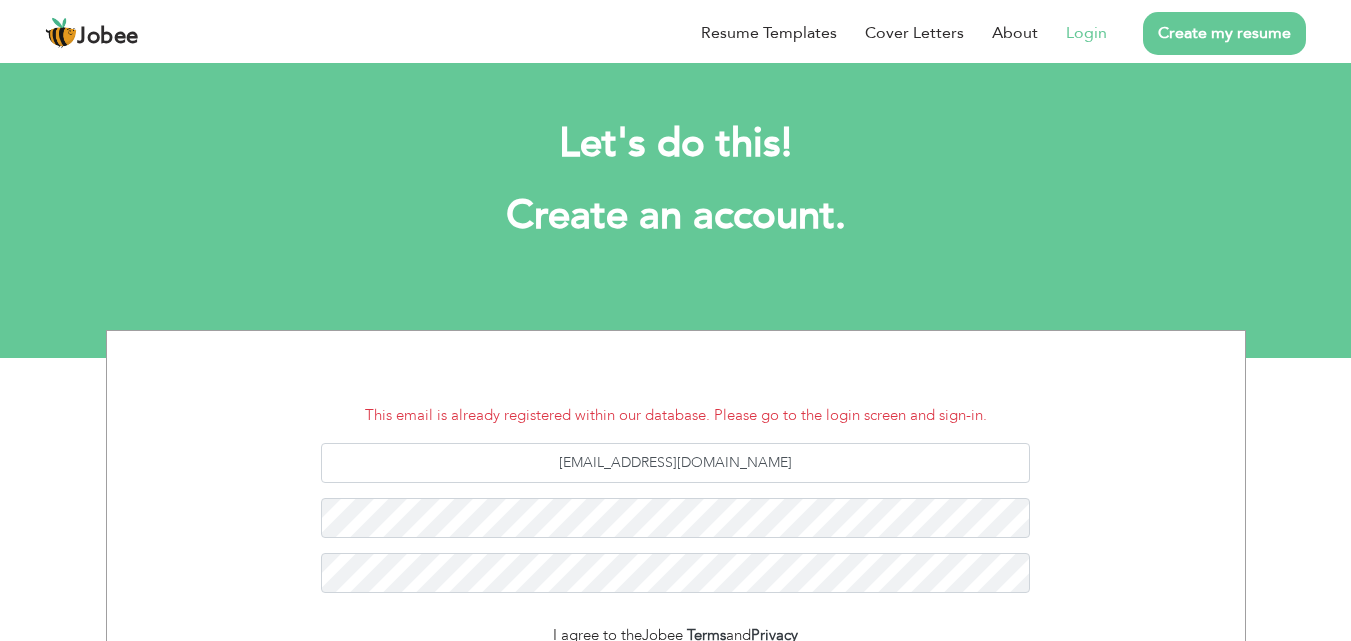 click on "Login" at bounding box center [1086, 33] 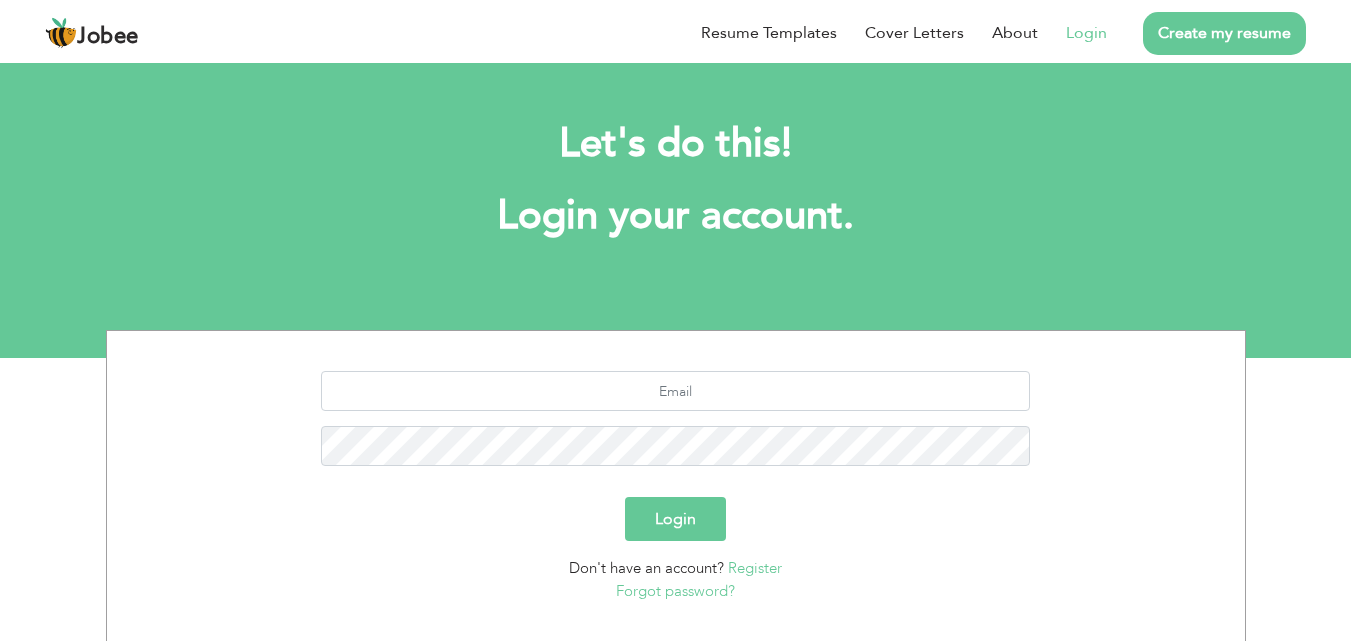 scroll, scrollTop: 0, scrollLeft: 0, axis: both 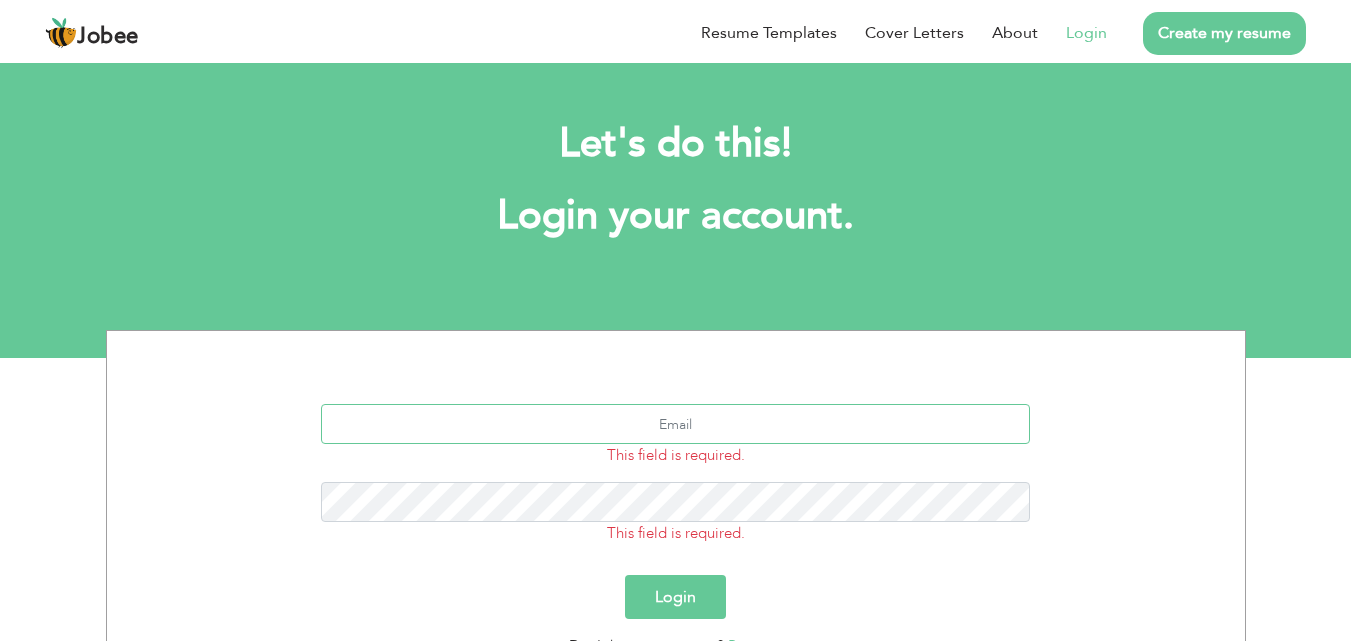 click at bounding box center (675, 424) 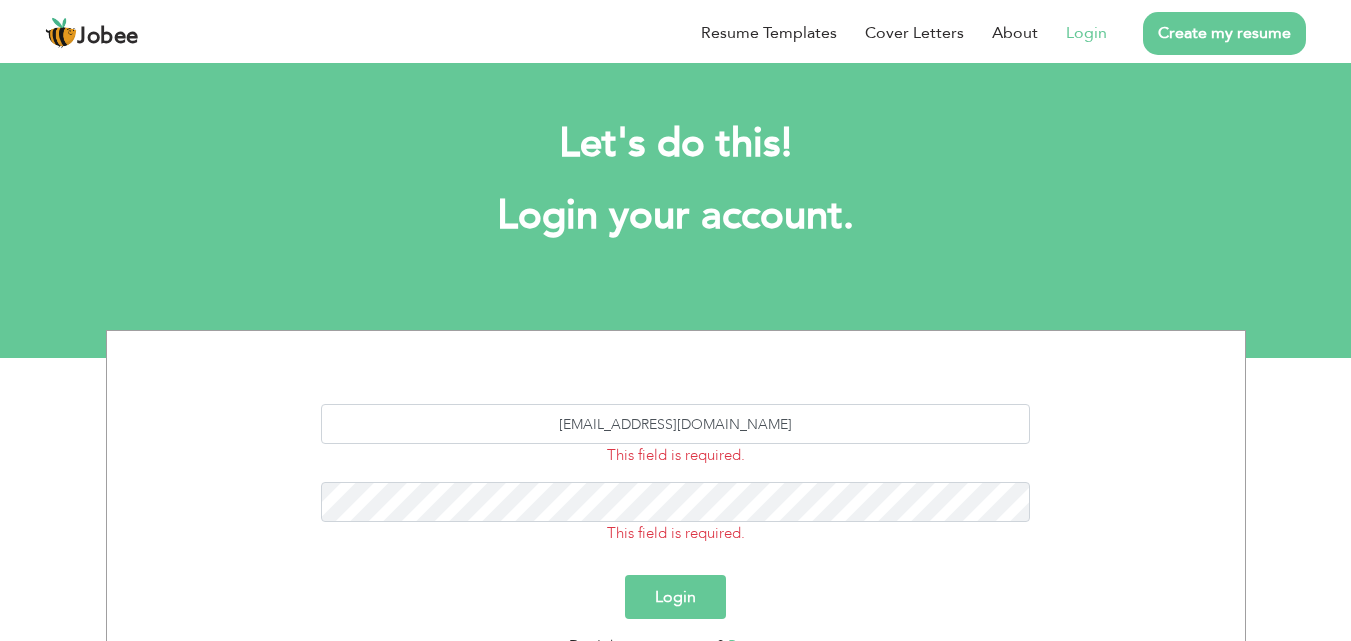 click on "Login" at bounding box center (675, 597) 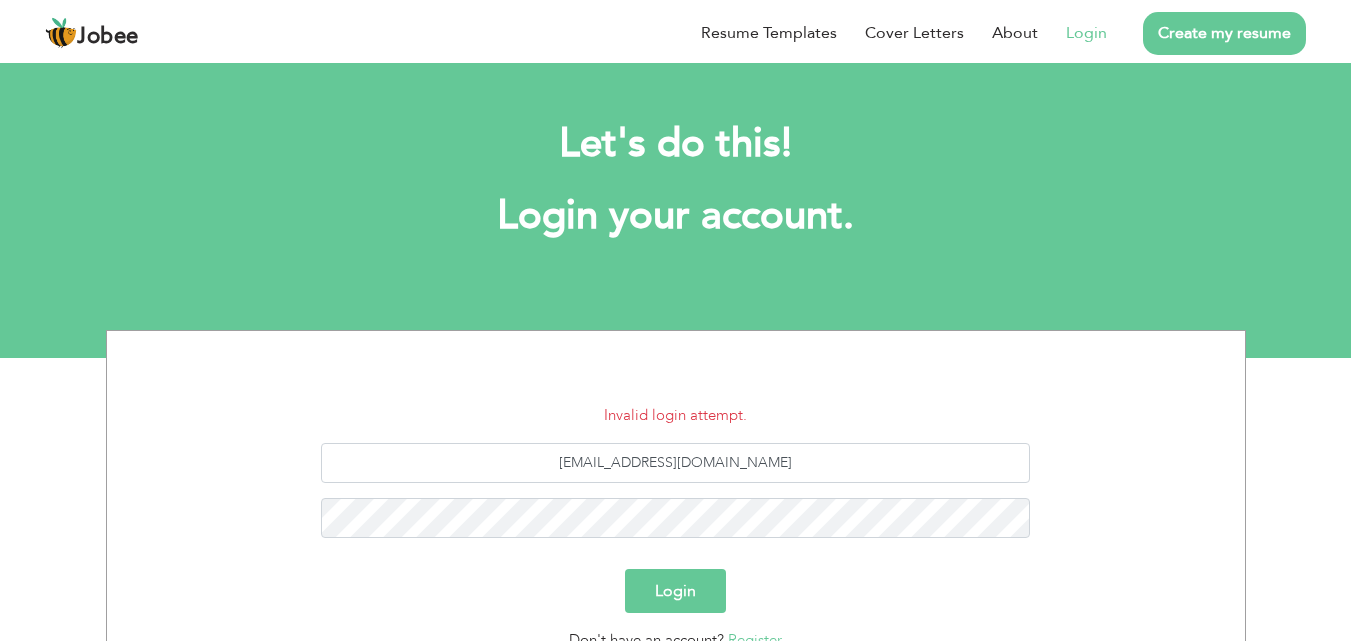 scroll, scrollTop: 0, scrollLeft: 0, axis: both 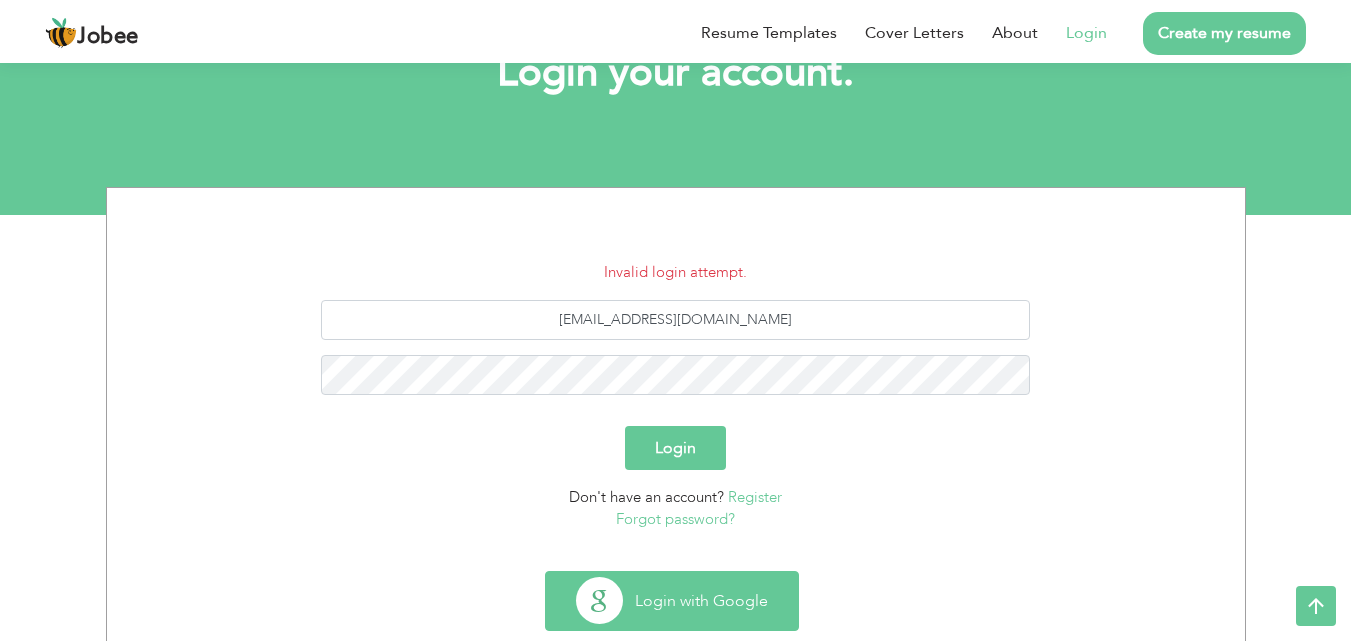 click on "Login with Google" at bounding box center [672, 601] 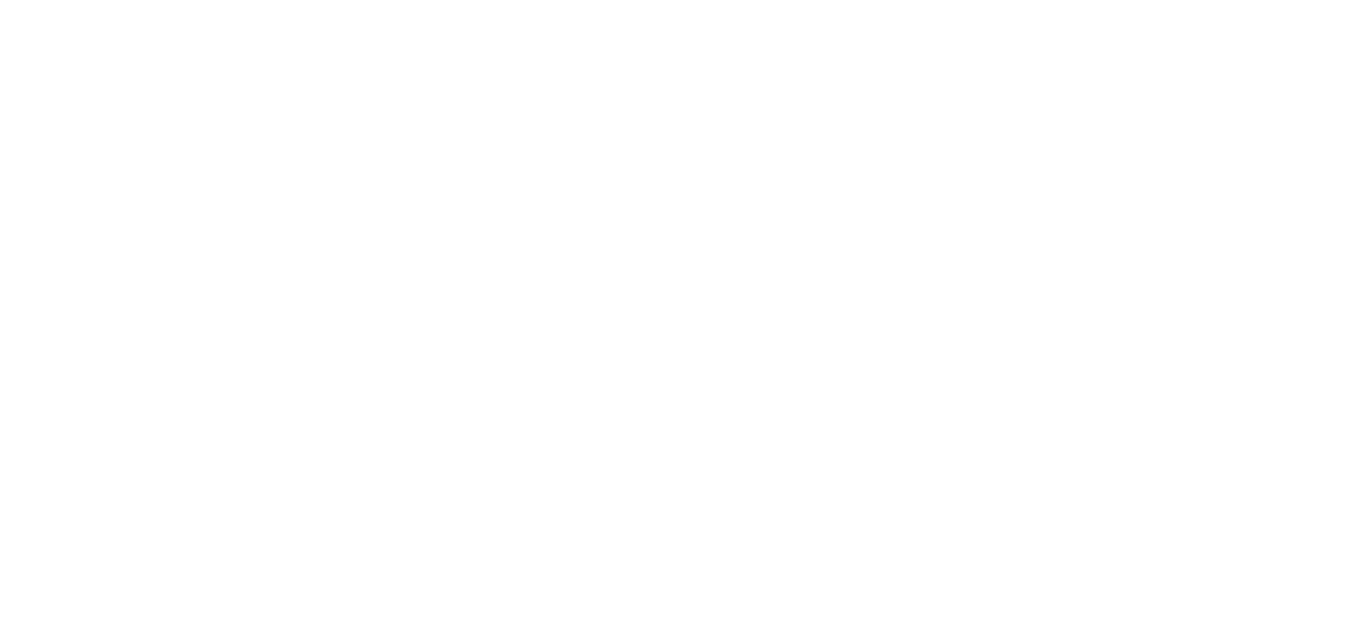 scroll, scrollTop: 0, scrollLeft: 0, axis: both 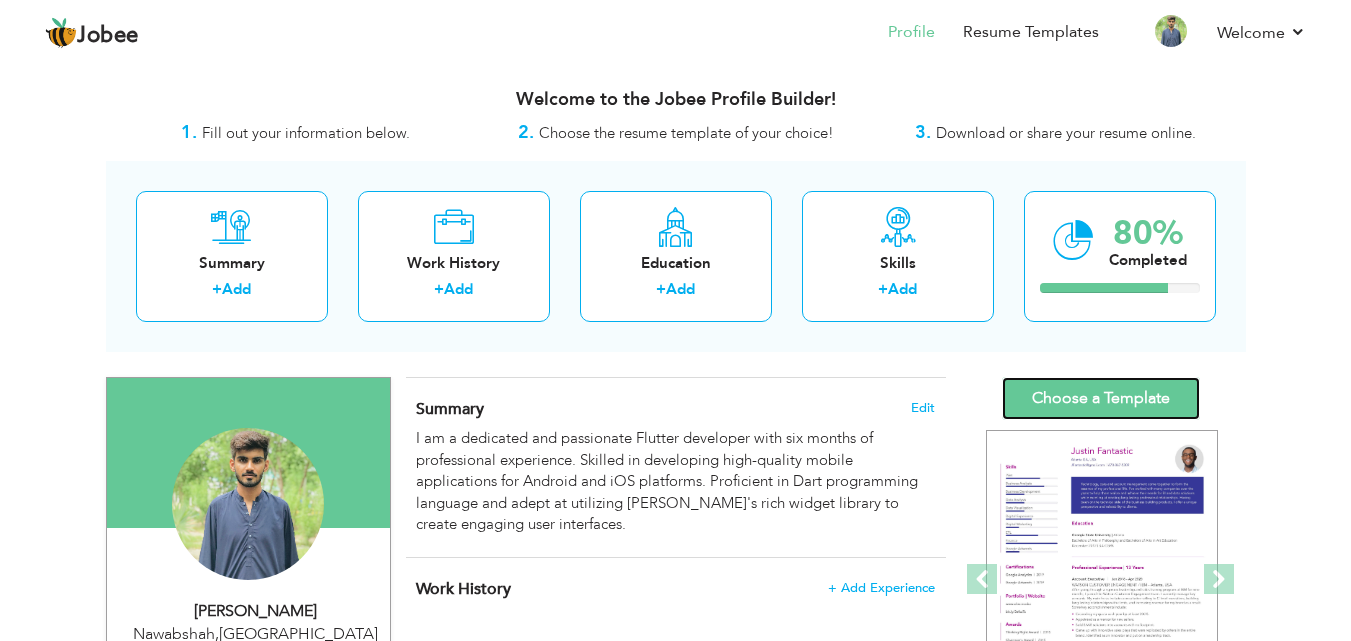 click on "Choose a Template" at bounding box center [1101, 398] 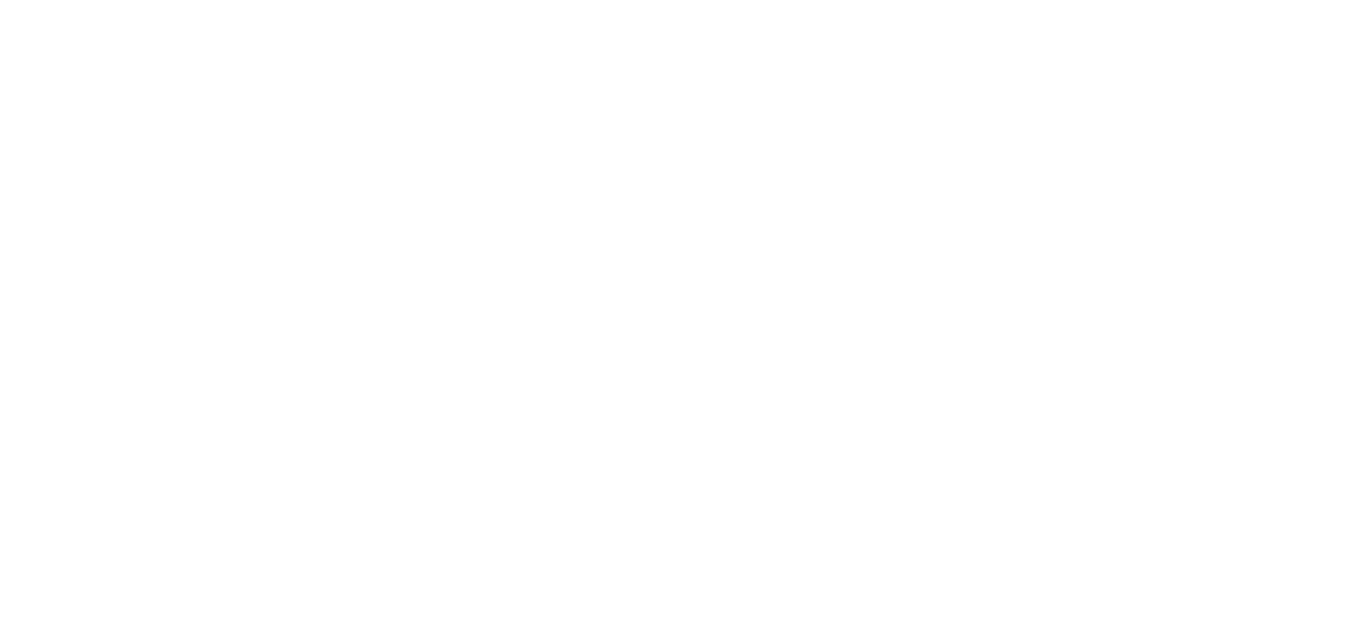 scroll, scrollTop: 0, scrollLeft: 0, axis: both 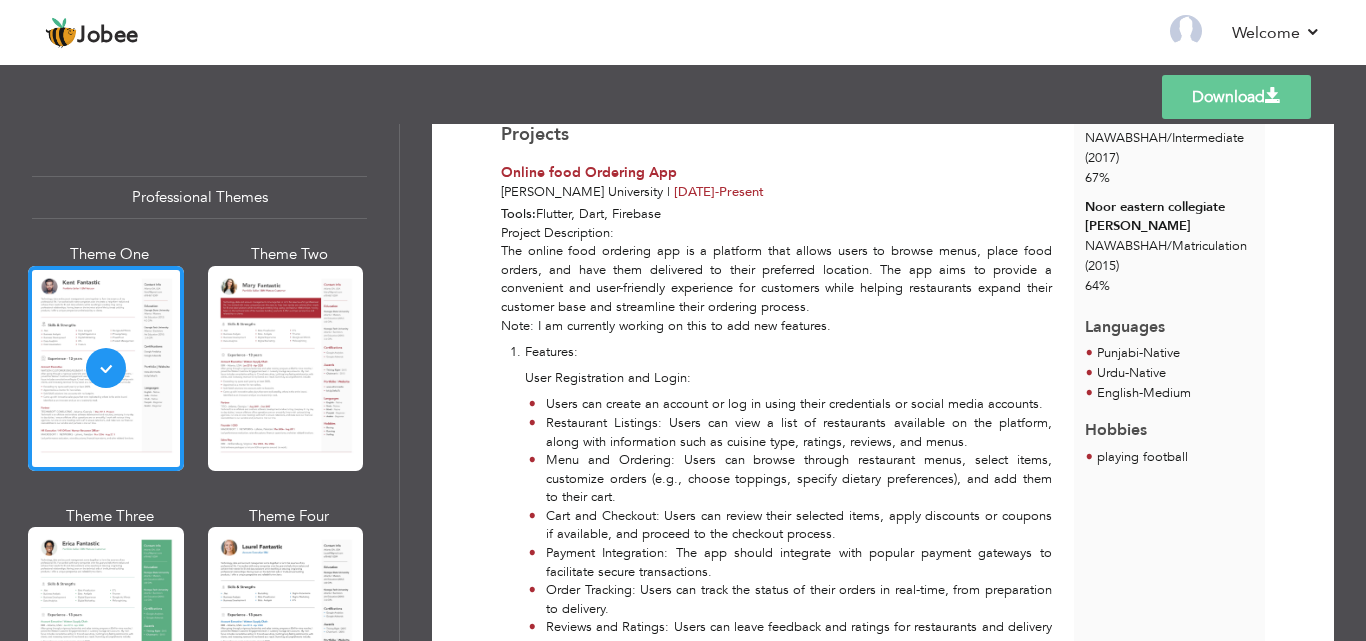 drag, startPoint x: 1349, startPoint y: 287, endPoint x: 1344, endPoint y: 243, distance: 44.28318 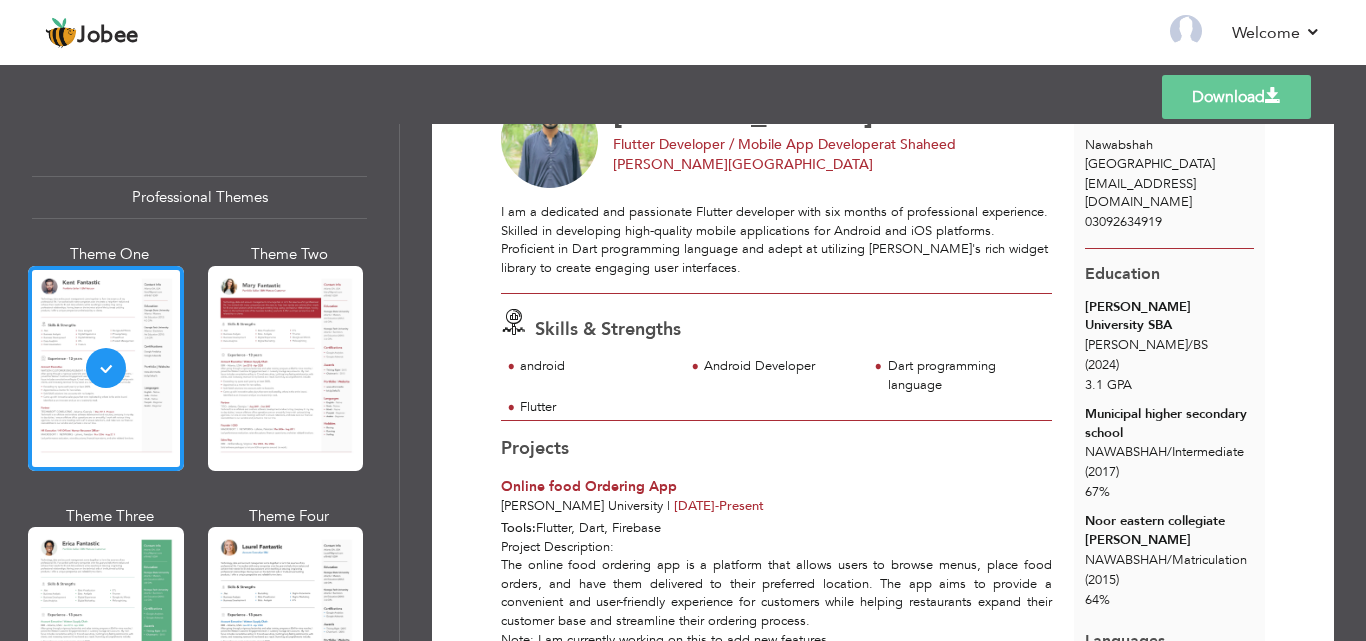 scroll, scrollTop: 30, scrollLeft: 0, axis: vertical 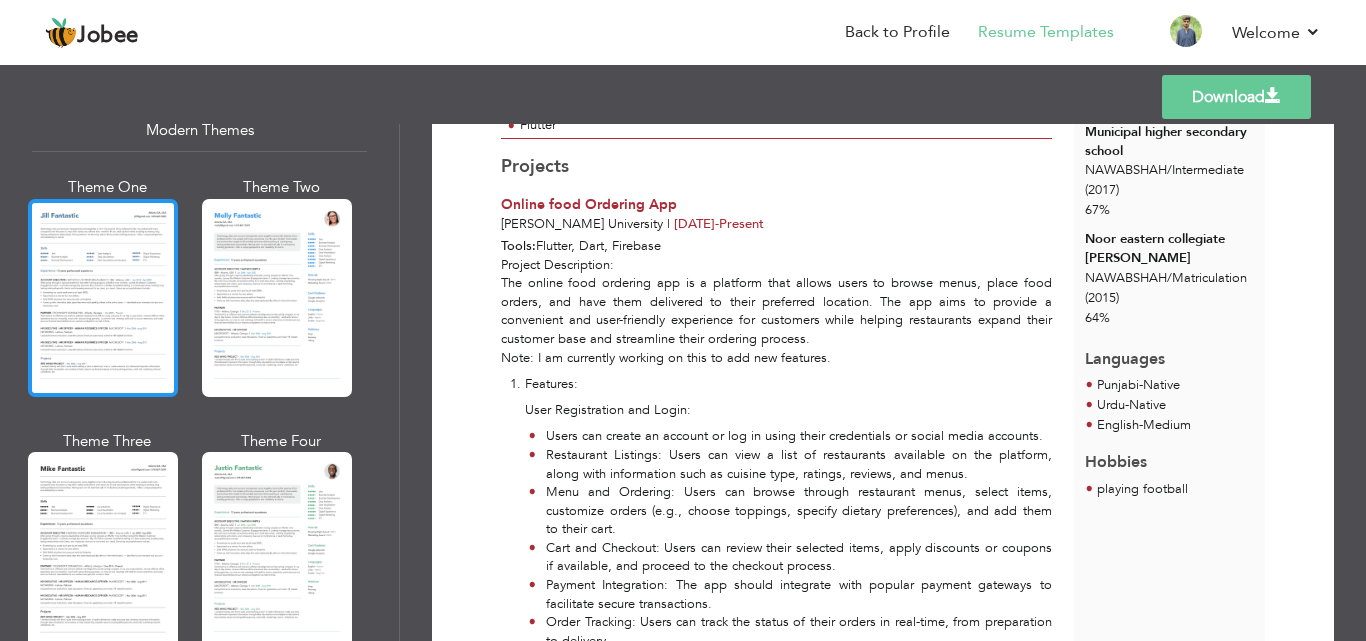 click at bounding box center [103, 298] 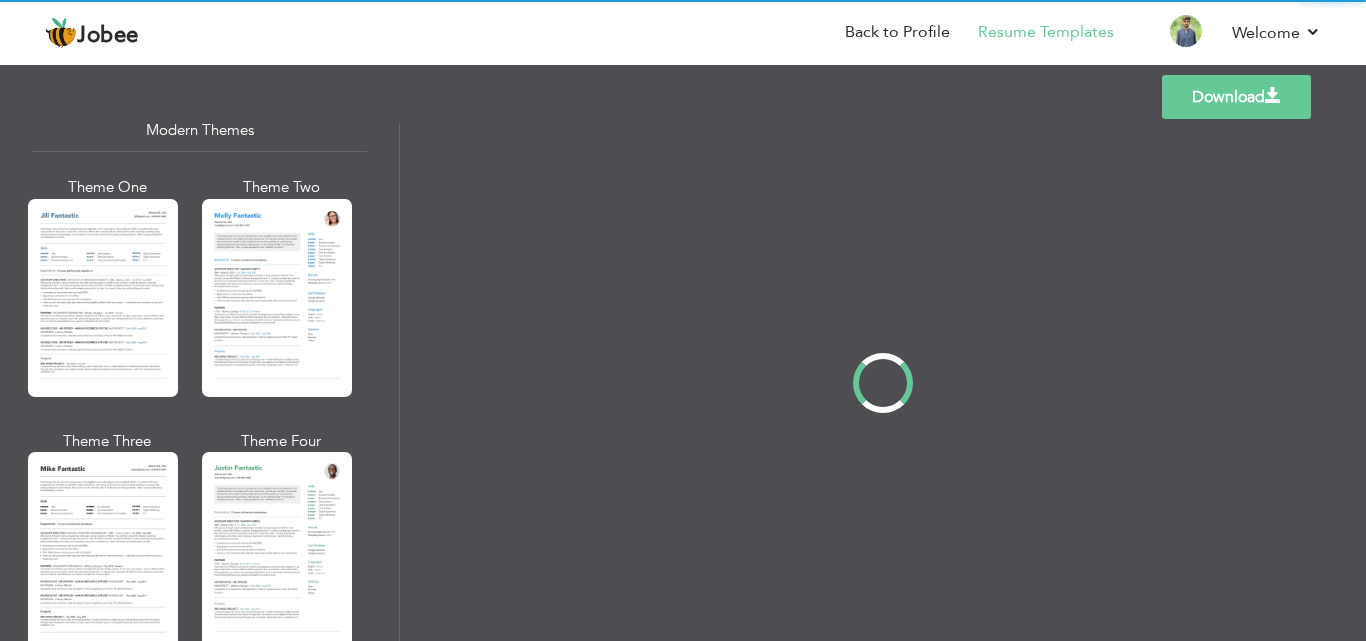scroll, scrollTop: 0, scrollLeft: 0, axis: both 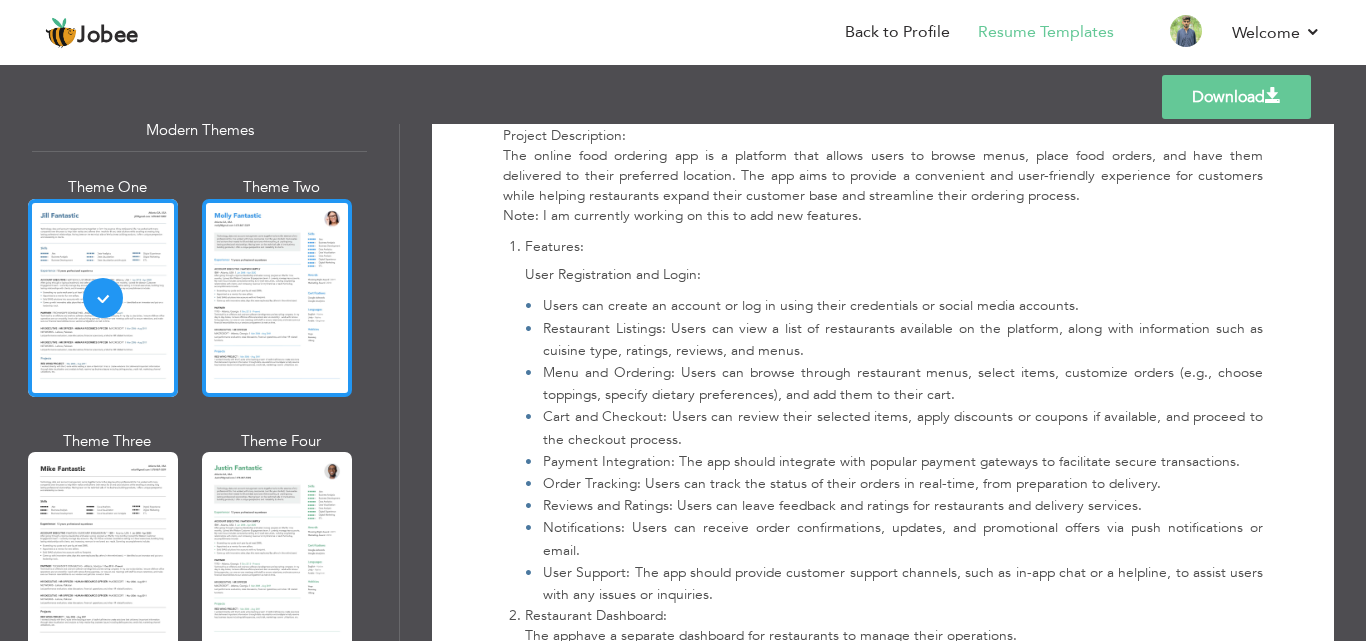 click at bounding box center (277, 298) 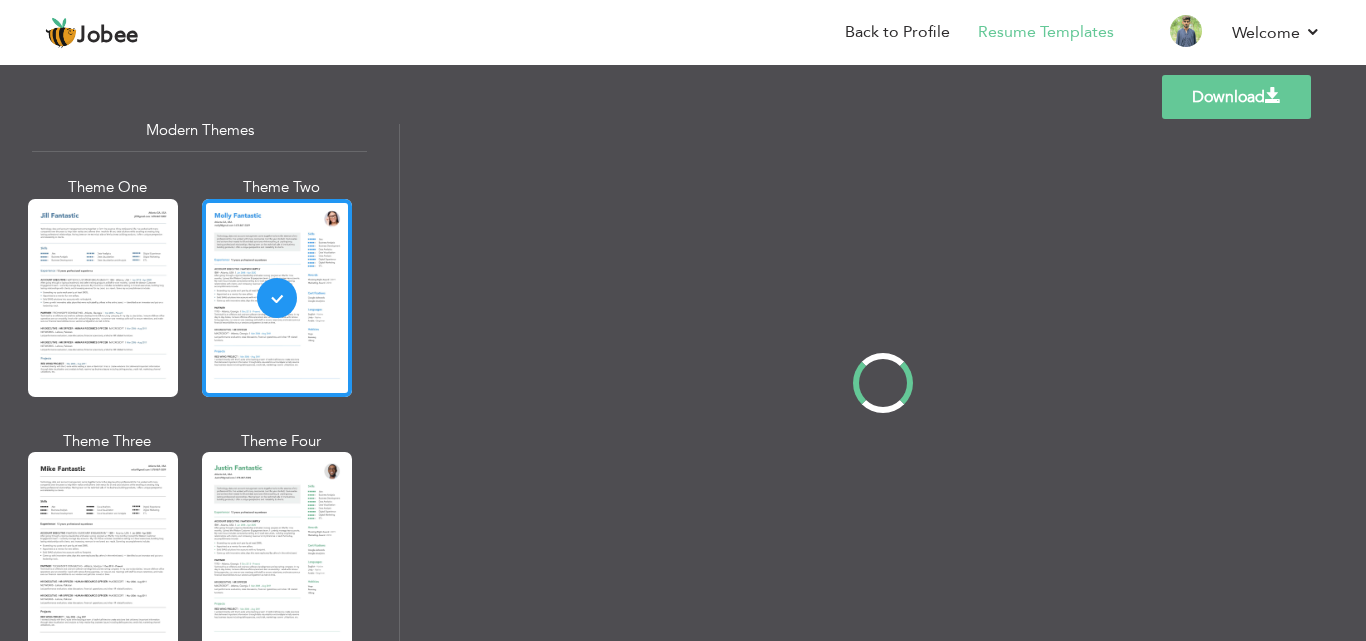 scroll, scrollTop: 0, scrollLeft: 0, axis: both 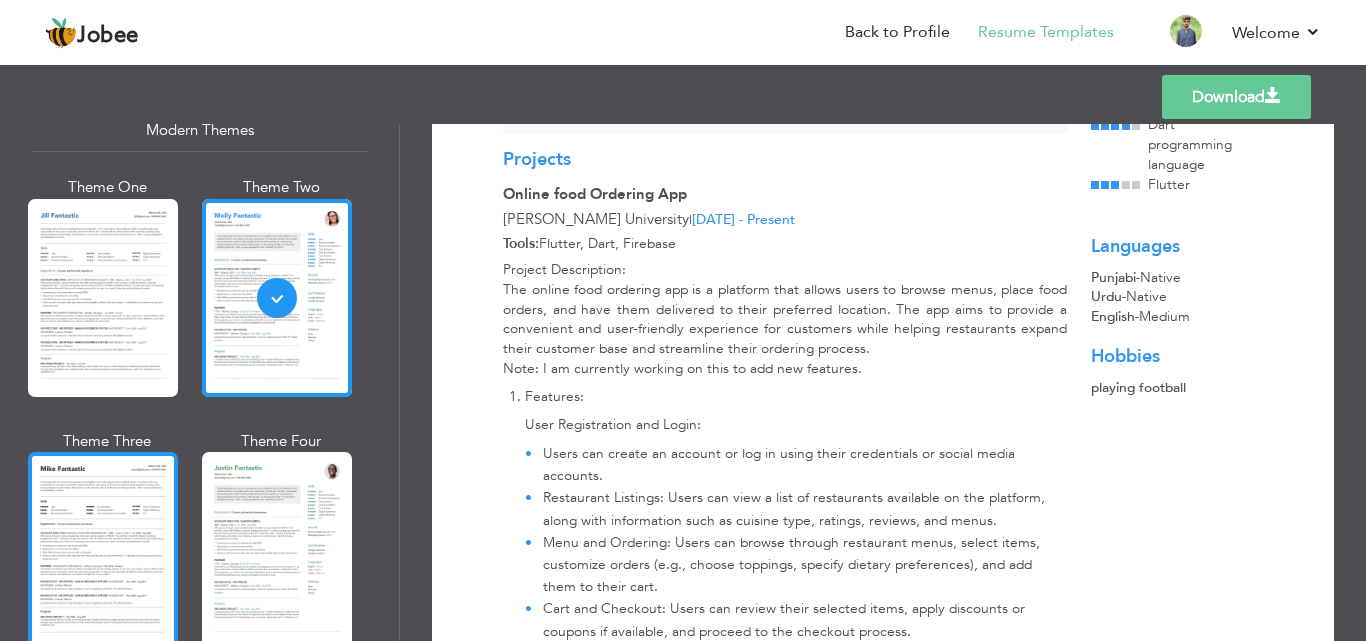 click at bounding box center [103, 551] 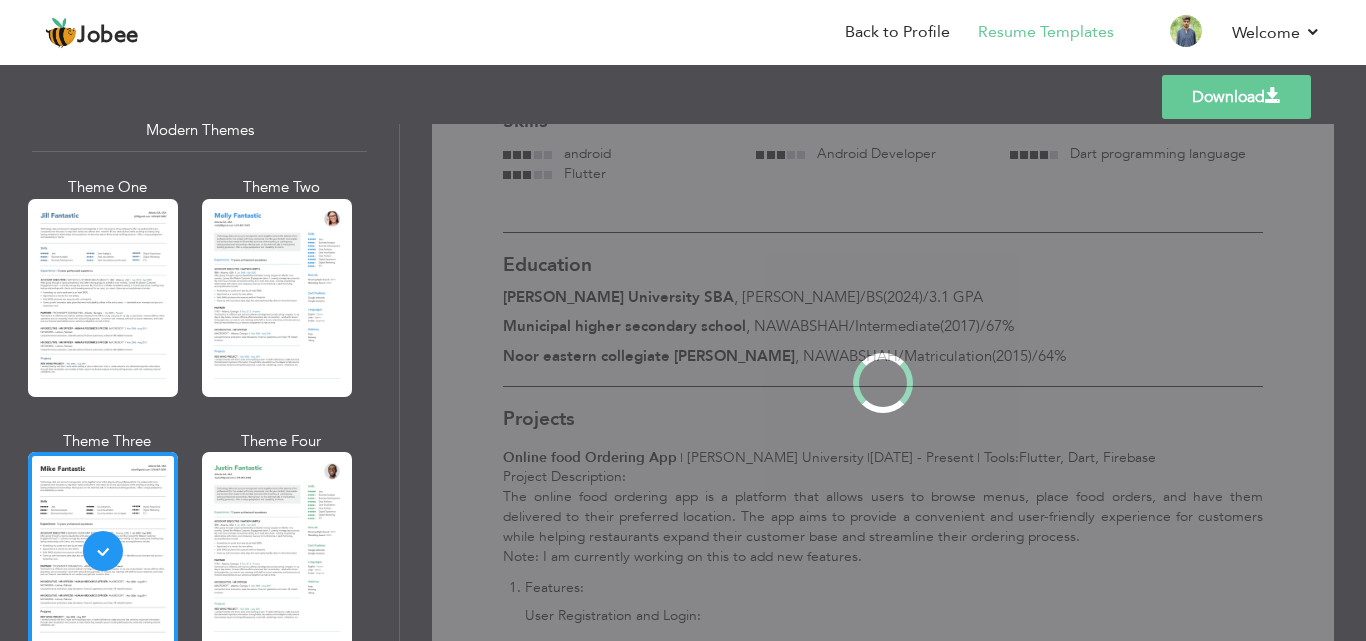 scroll, scrollTop: 0, scrollLeft: 0, axis: both 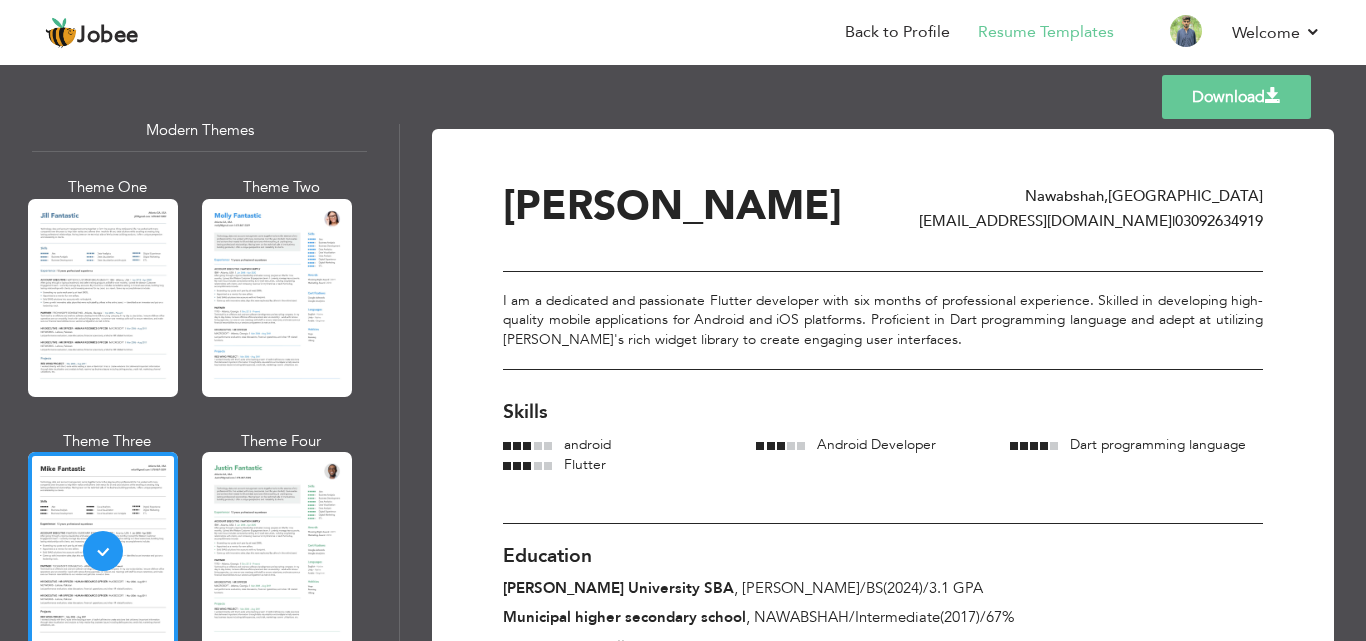 click on "android" at bounding box center [587, 444] 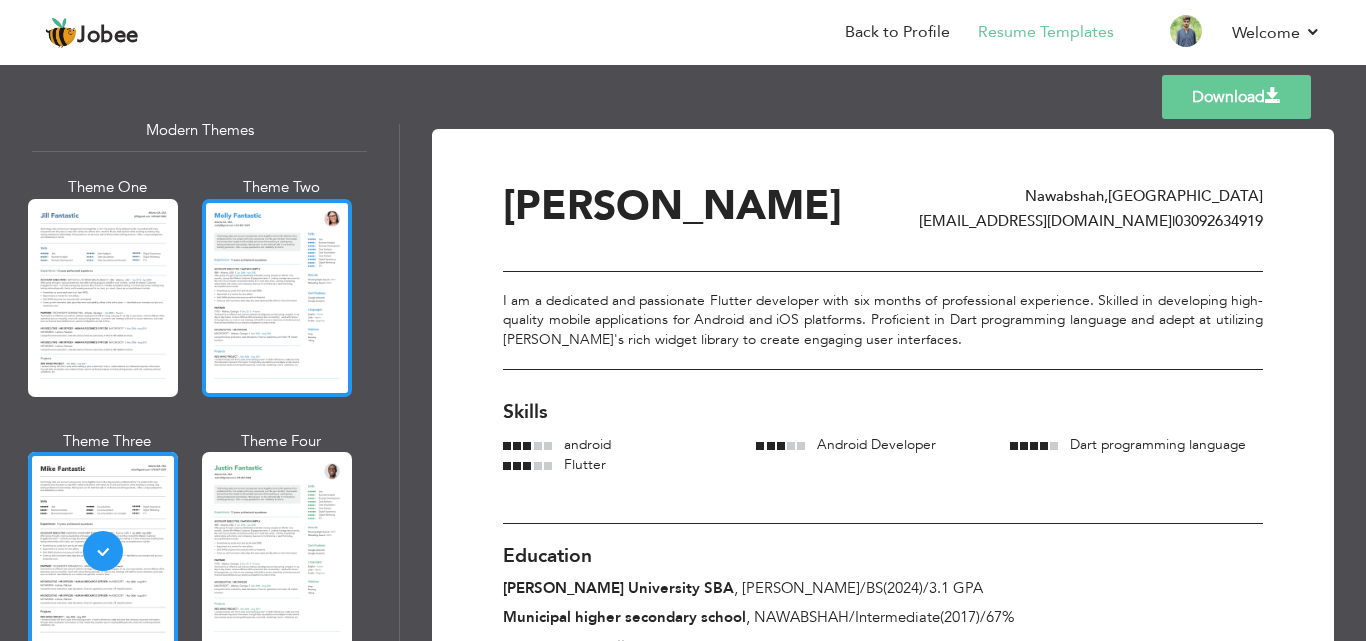 click at bounding box center (277, 298) 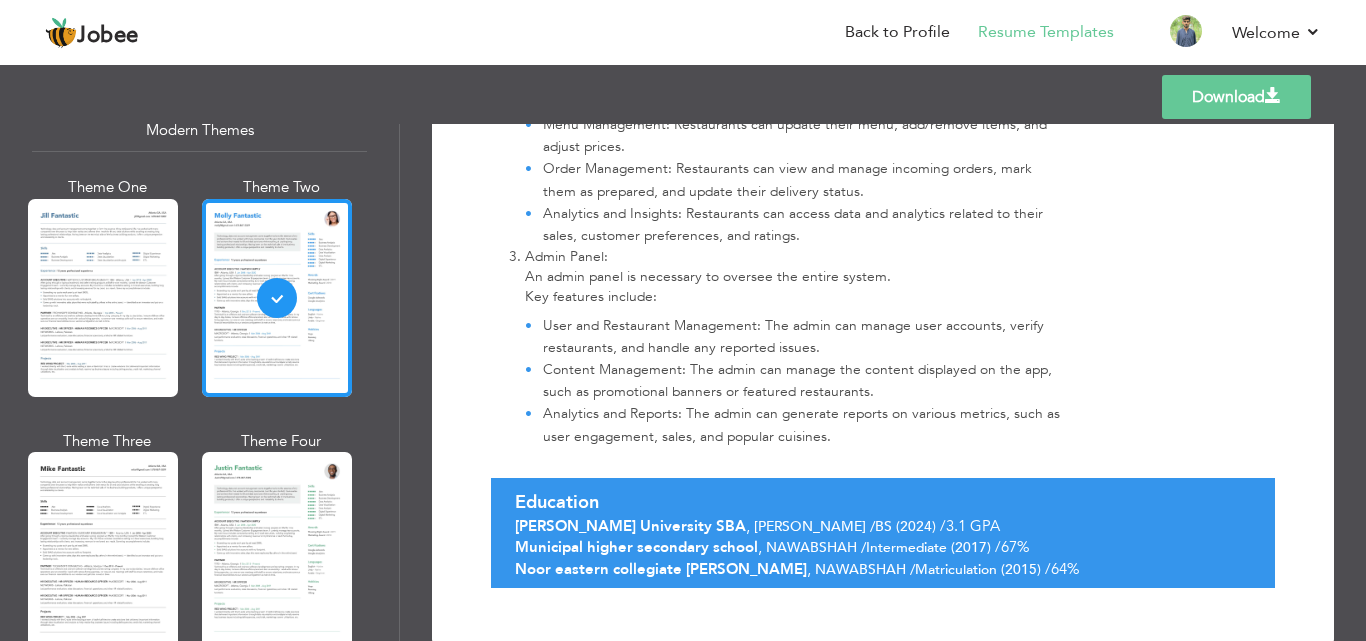 scroll, scrollTop: 1154, scrollLeft: 0, axis: vertical 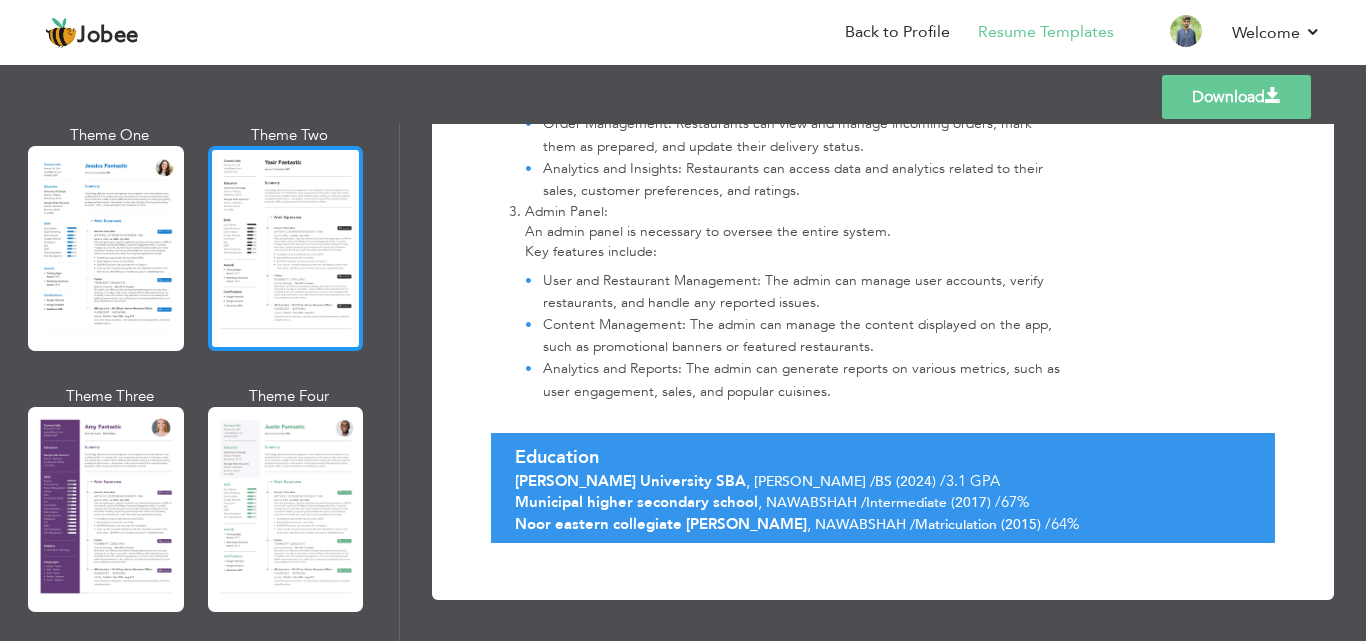 click at bounding box center [286, 248] 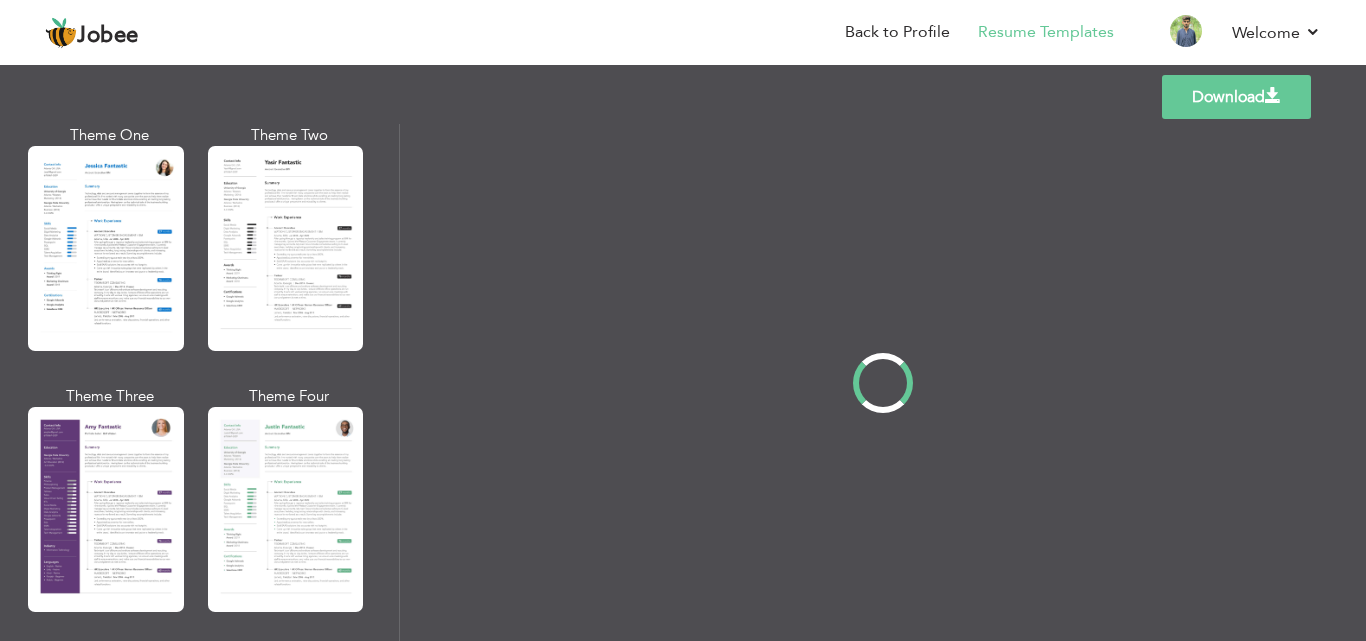 scroll, scrollTop: 0, scrollLeft: 0, axis: both 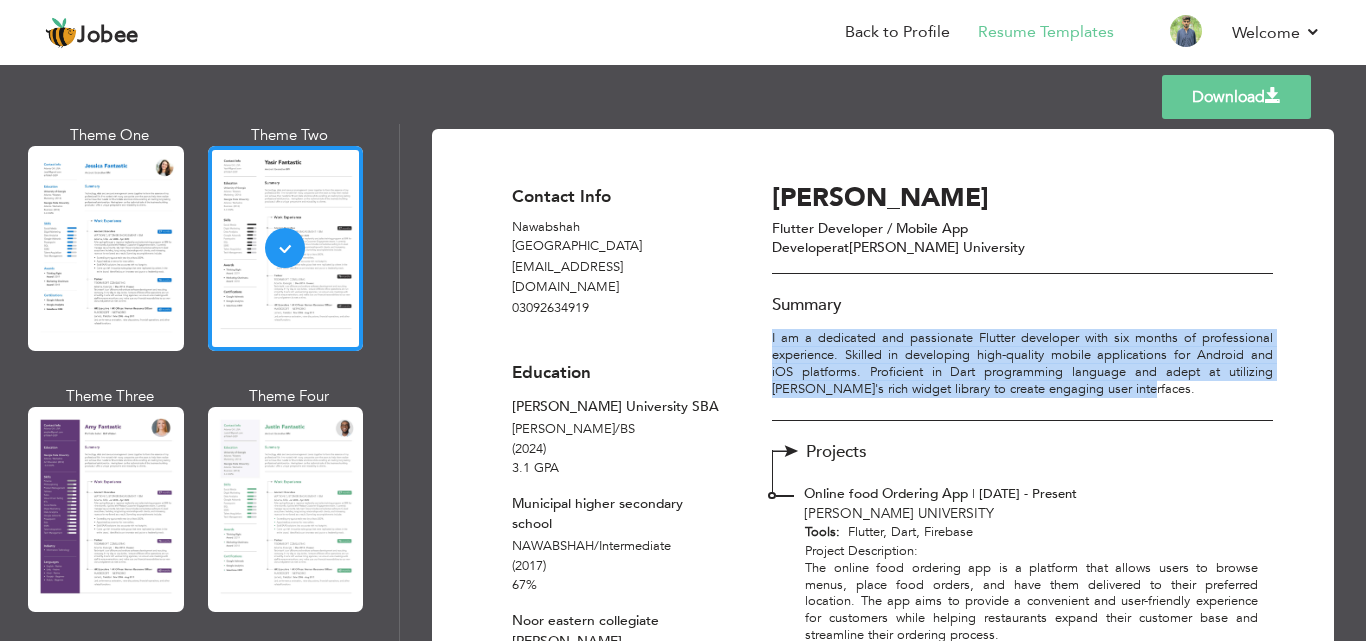 drag, startPoint x: 769, startPoint y: 340, endPoint x: 1126, endPoint y: 383, distance: 359.58032 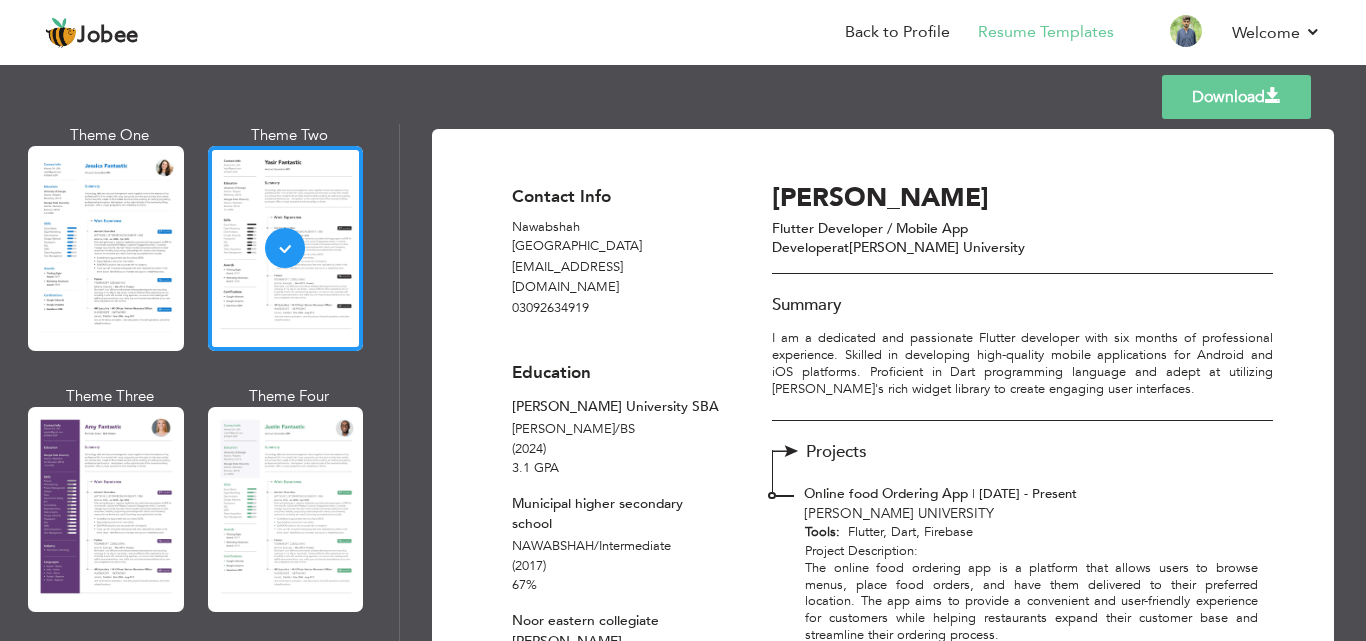 click on "I am a dedicated and passionate Flutter developer with six months of professional experience. Skilled in developing high-quality mobile applications for Android and iOS platforms. Proficient in Dart programming language and adept at utilizing [PERSON_NAME]'s rich widget library to create engaging user interfaces." at bounding box center [1022, 364] 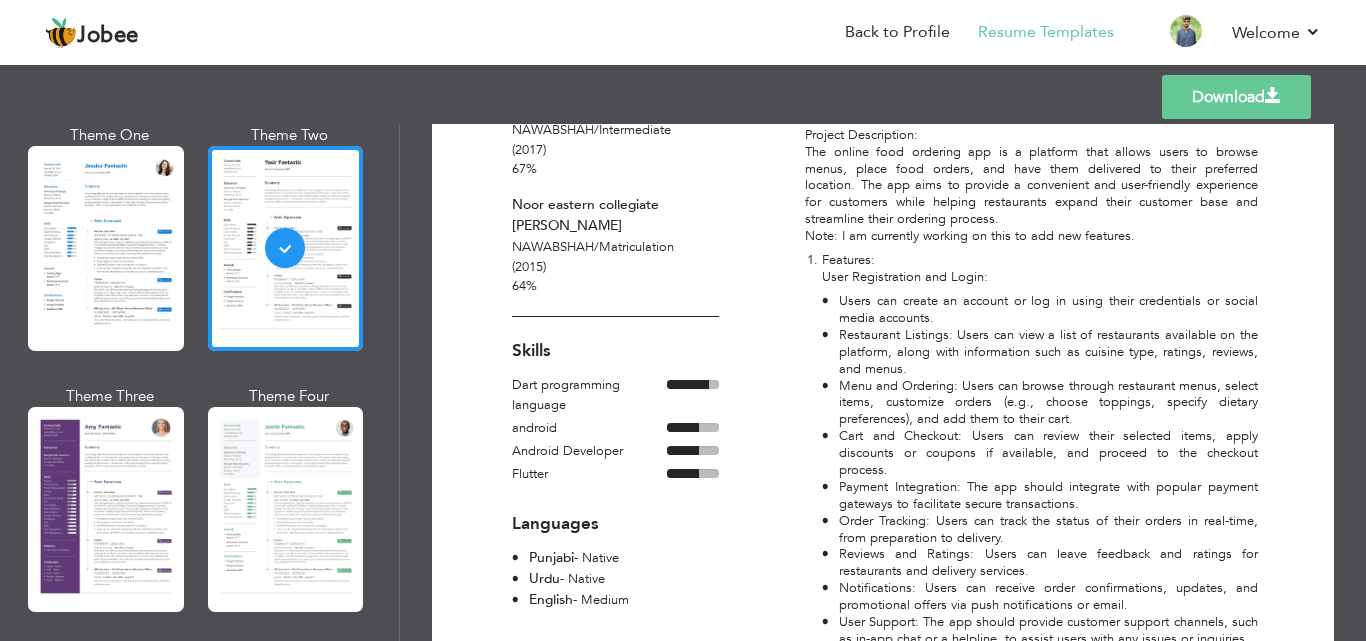 scroll, scrollTop: 422, scrollLeft: 0, axis: vertical 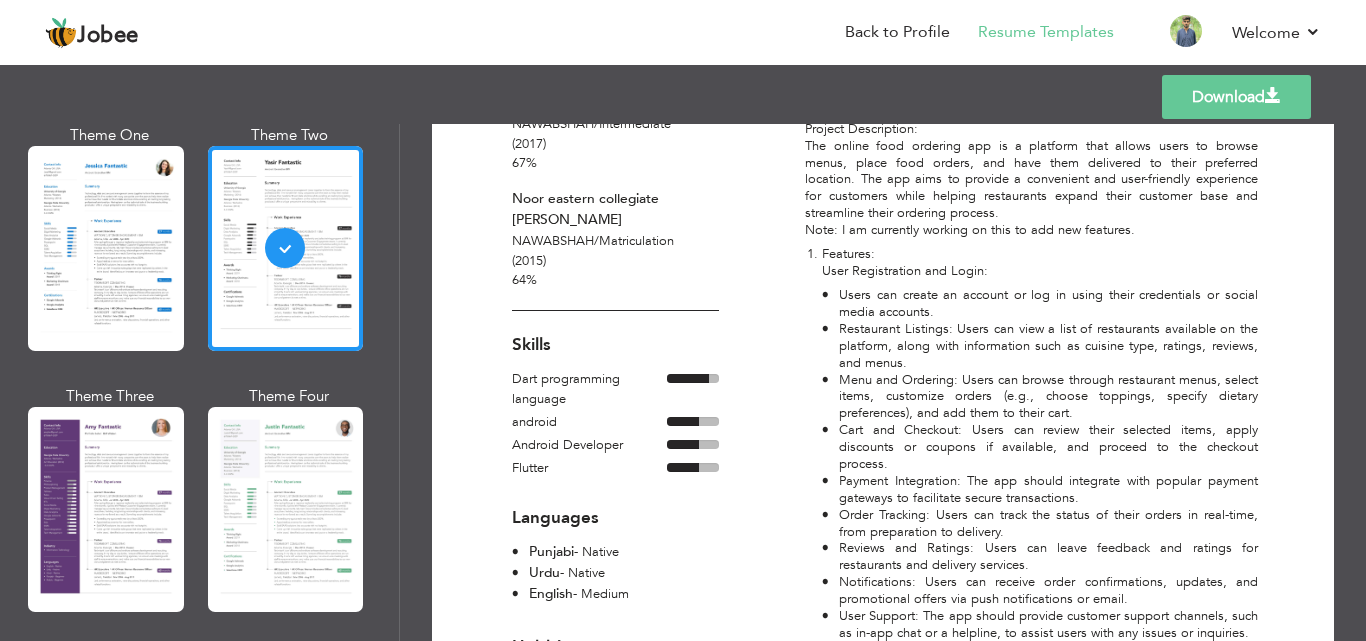 click on "Dart programming language" at bounding box center [589, 389] 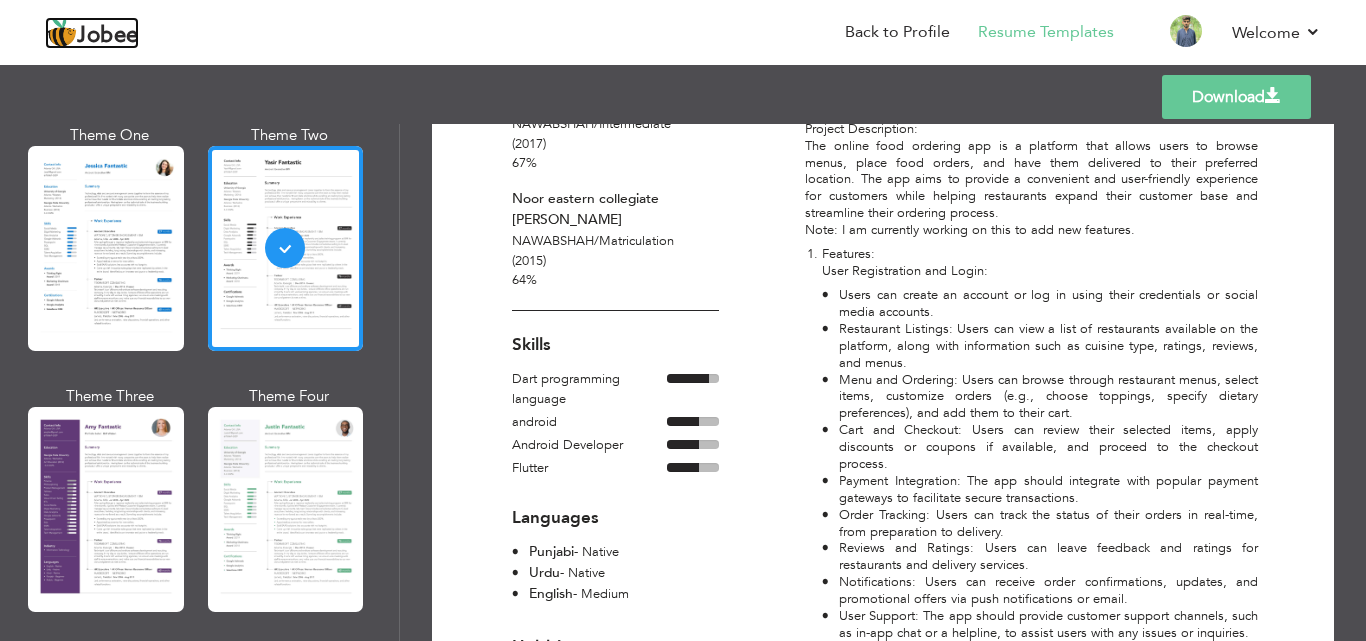 click on "Jobee" at bounding box center [108, 36] 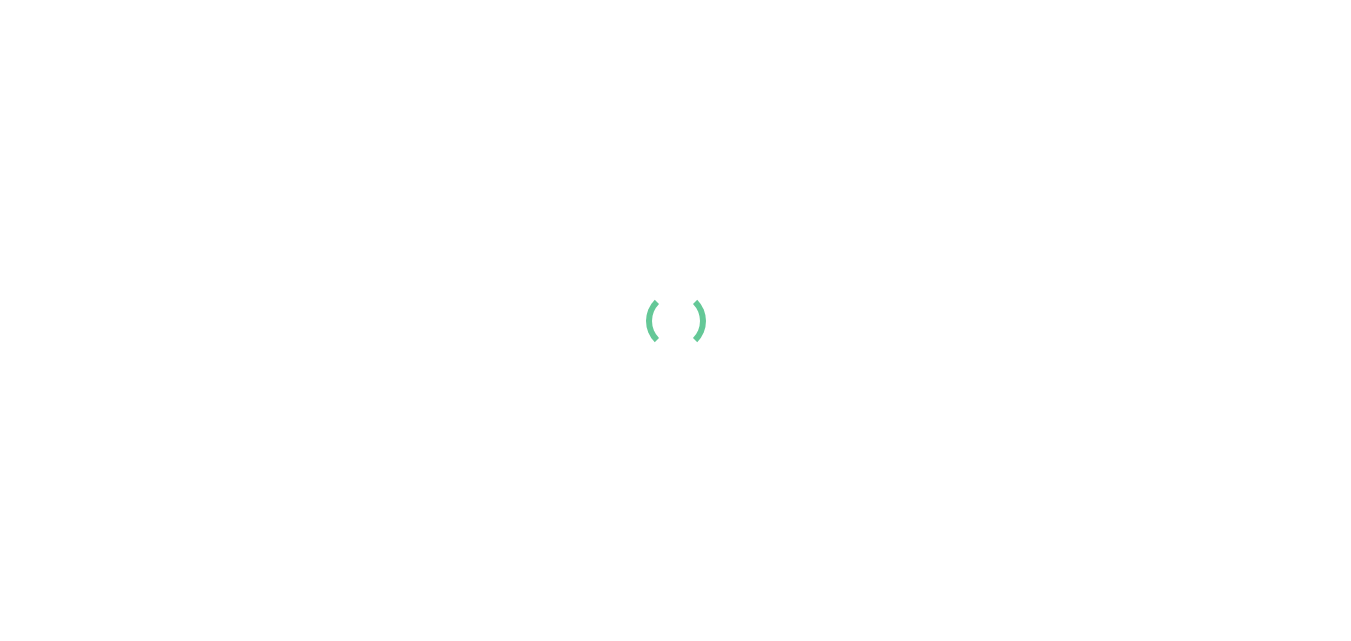 scroll, scrollTop: 0, scrollLeft: 0, axis: both 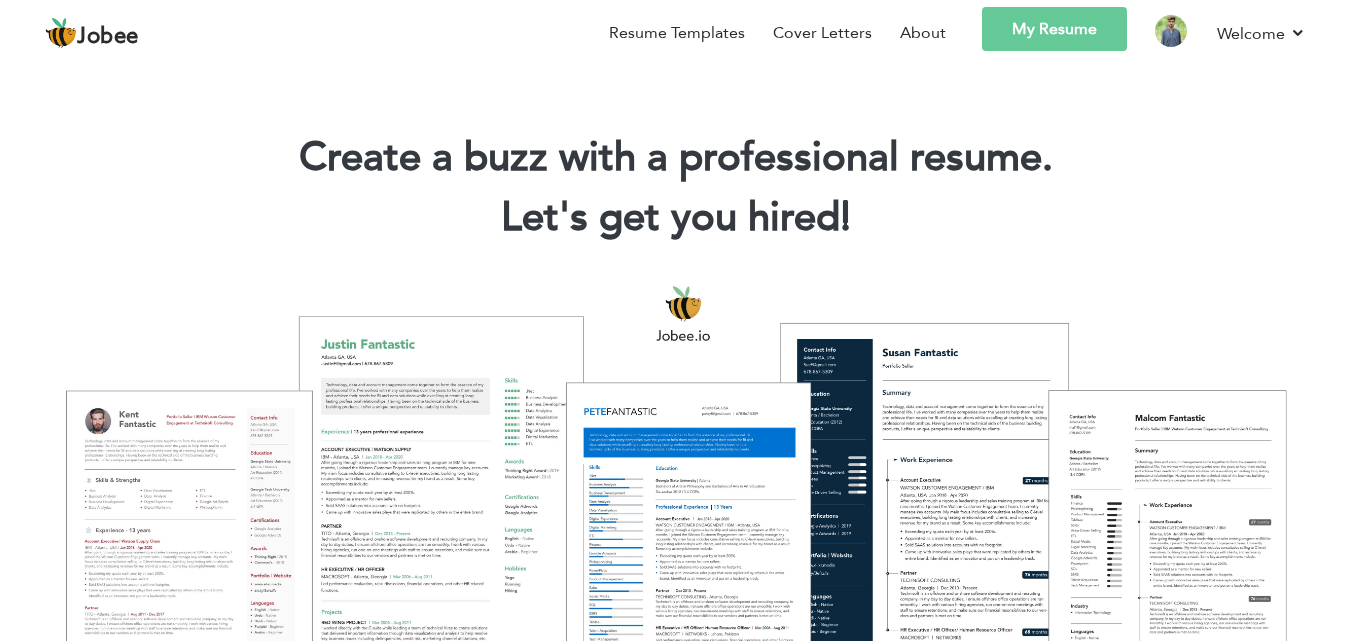 click on "My Resume" at bounding box center (1054, 29) 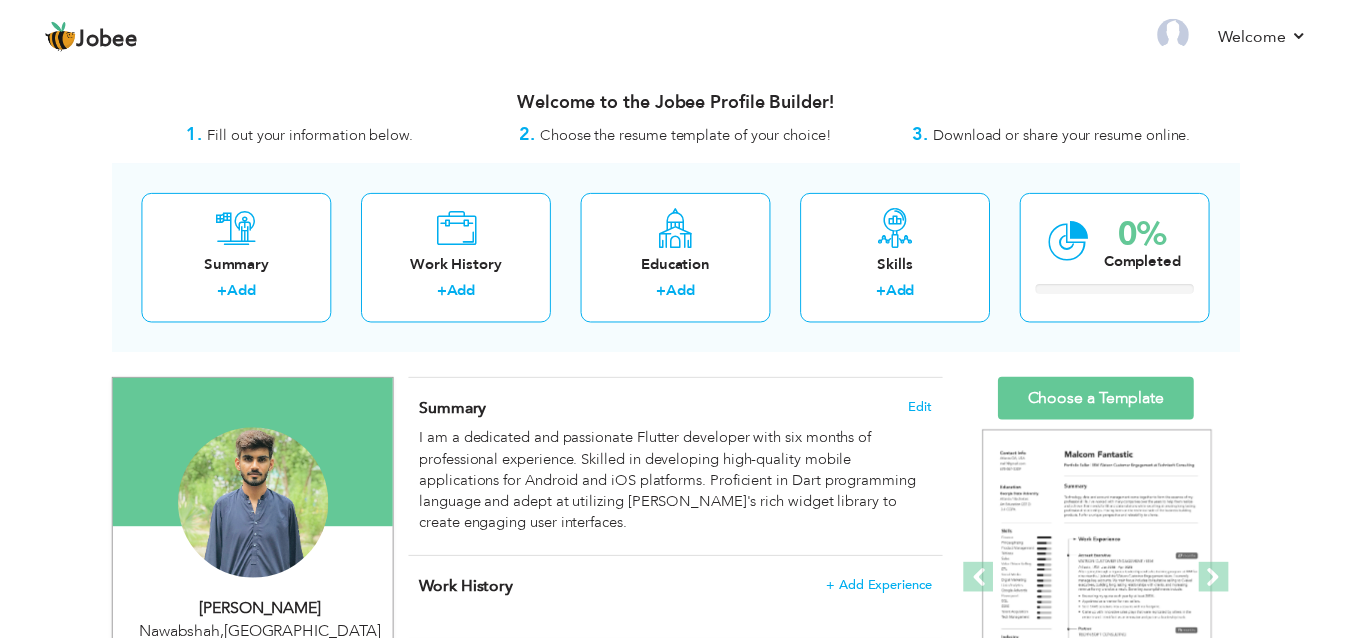 scroll, scrollTop: 0, scrollLeft: 0, axis: both 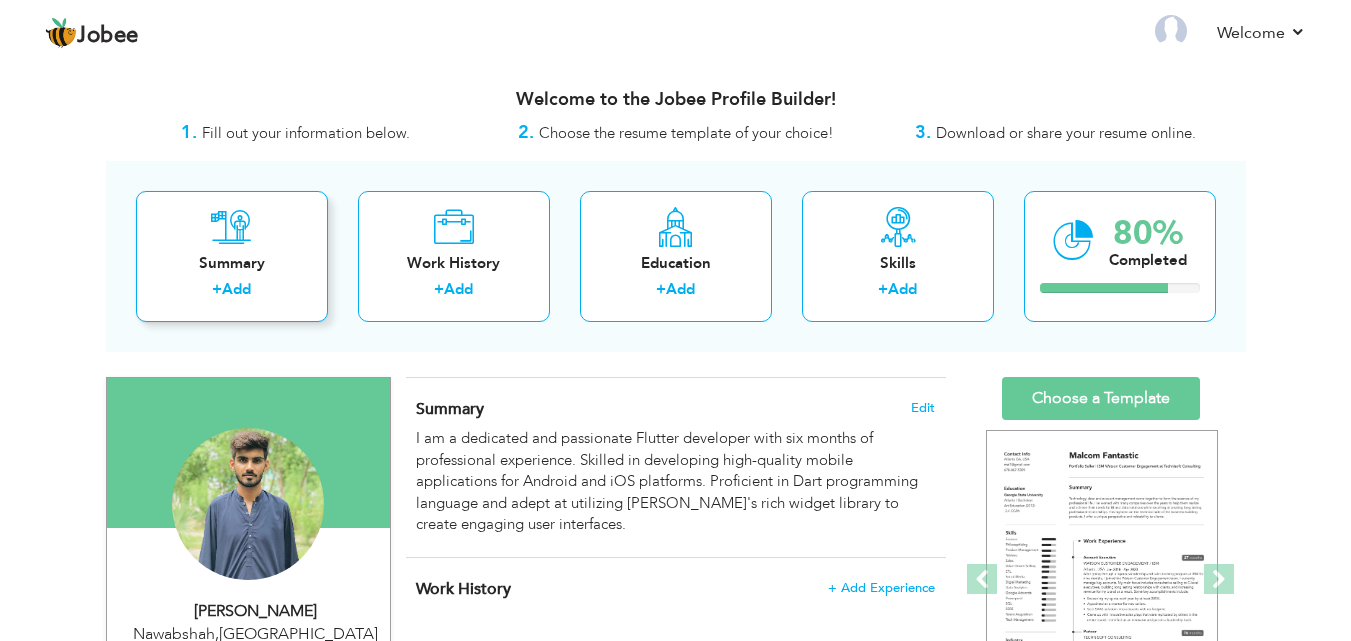 click on "Summary
+  Add" at bounding box center (232, 256) 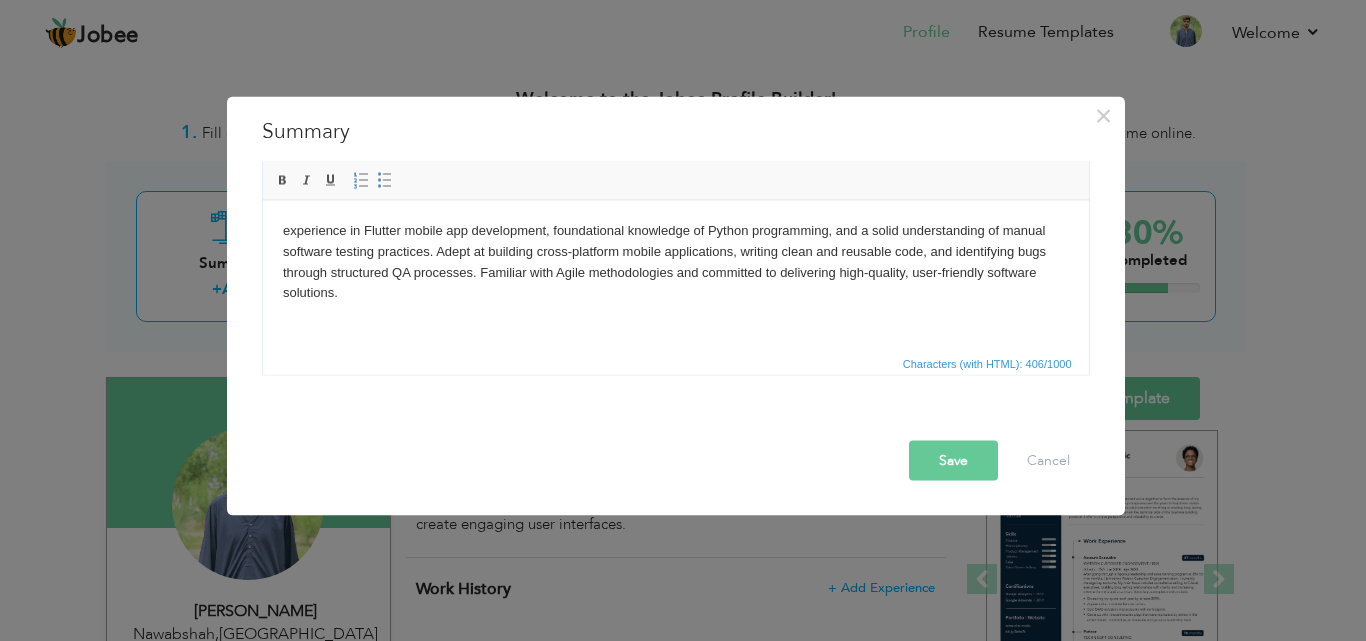 click on "experience in Flutter mobile app development, foundational knowledge of Python programming, and a solid understanding of manual software testing practices. Adept at building cross-platform mobile applications, writing clean and reusable code, and identifying bugs through structured QA processes. Familiar with Agile methodologies and committed to delivering high-quality, user-friendly software solutions." at bounding box center (675, 261) 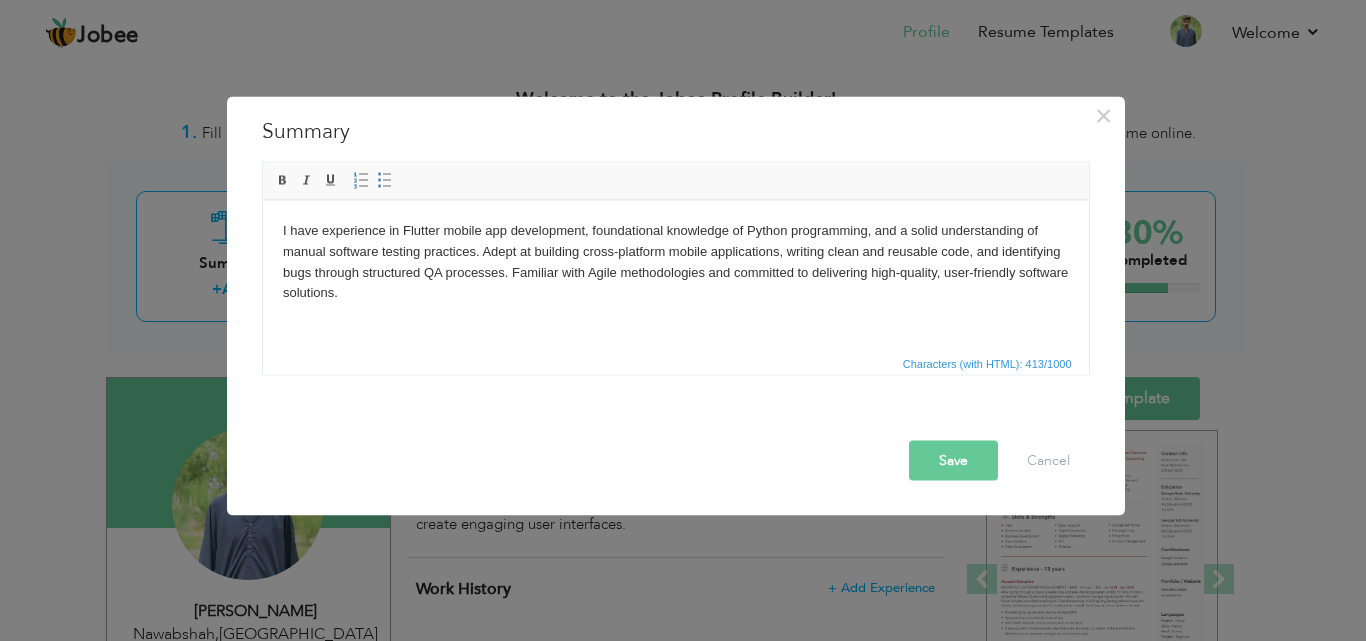 click on "Save" at bounding box center (953, 460) 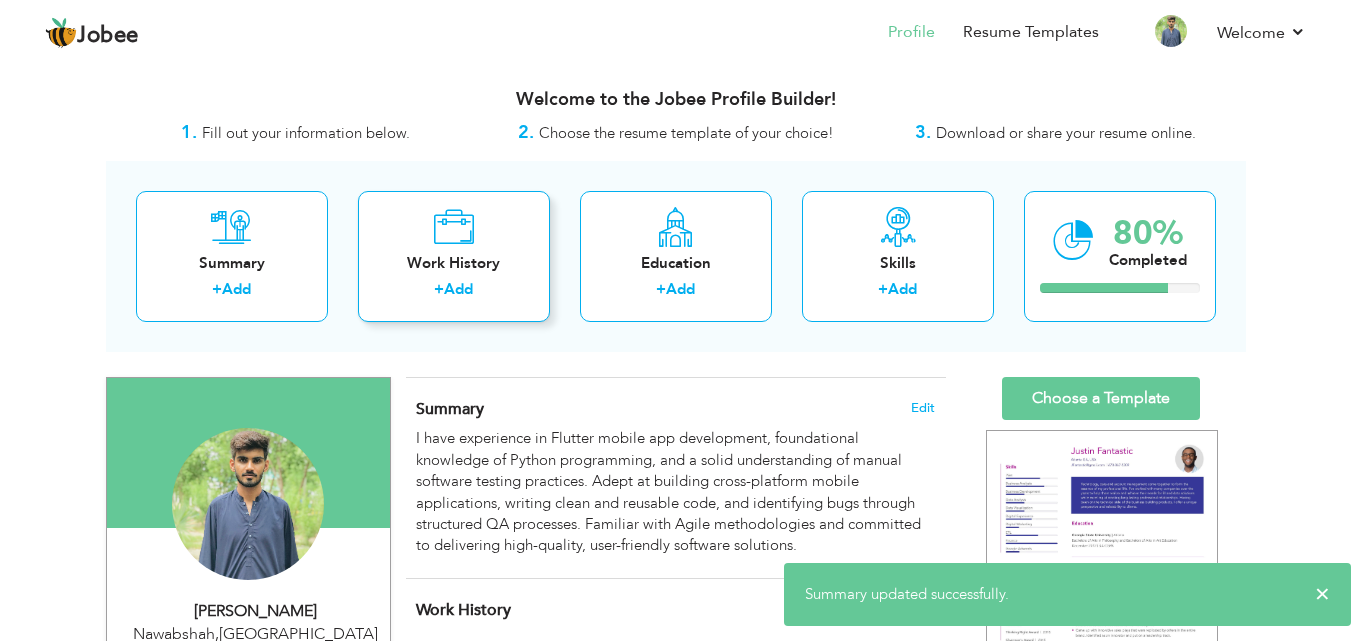 click on "Work History" at bounding box center [454, 263] 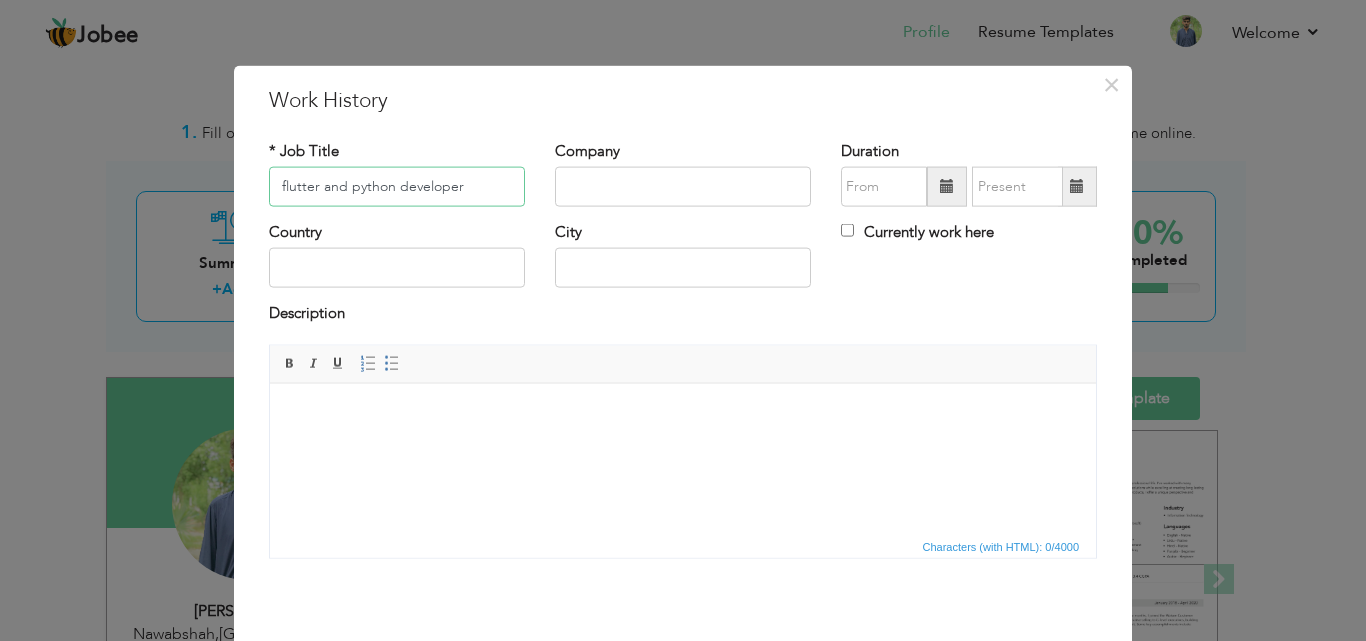 type on "flutter and python developer" 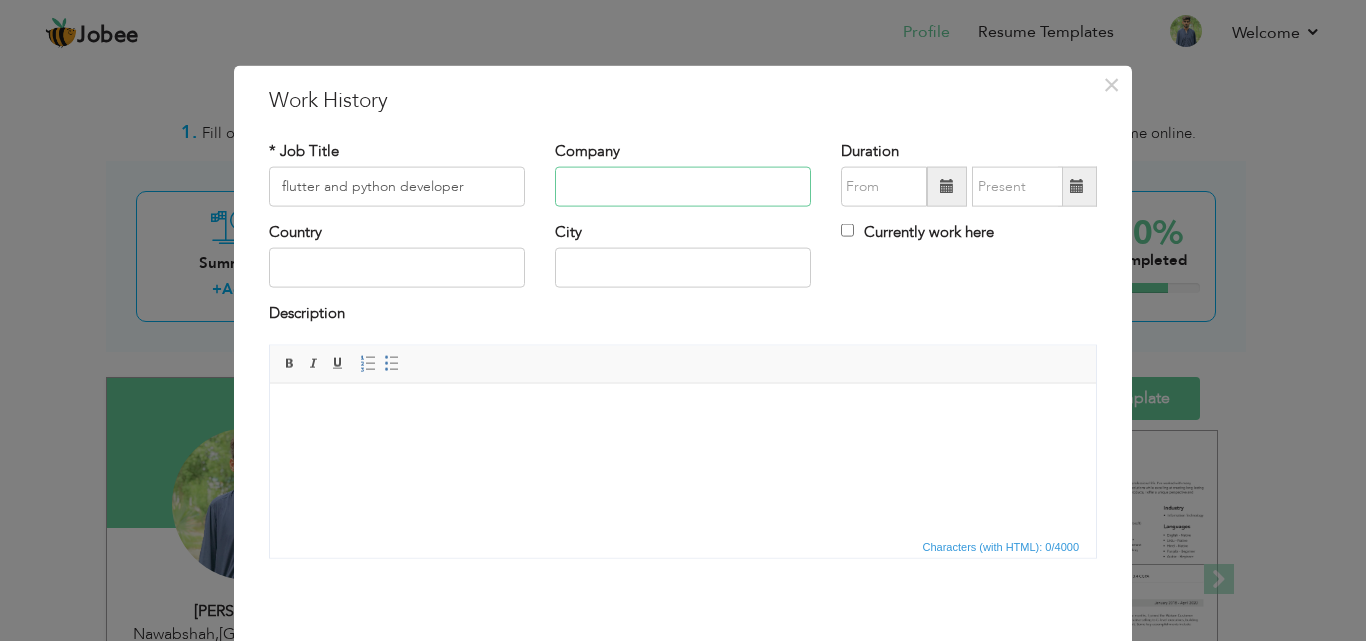 click at bounding box center [683, 187] 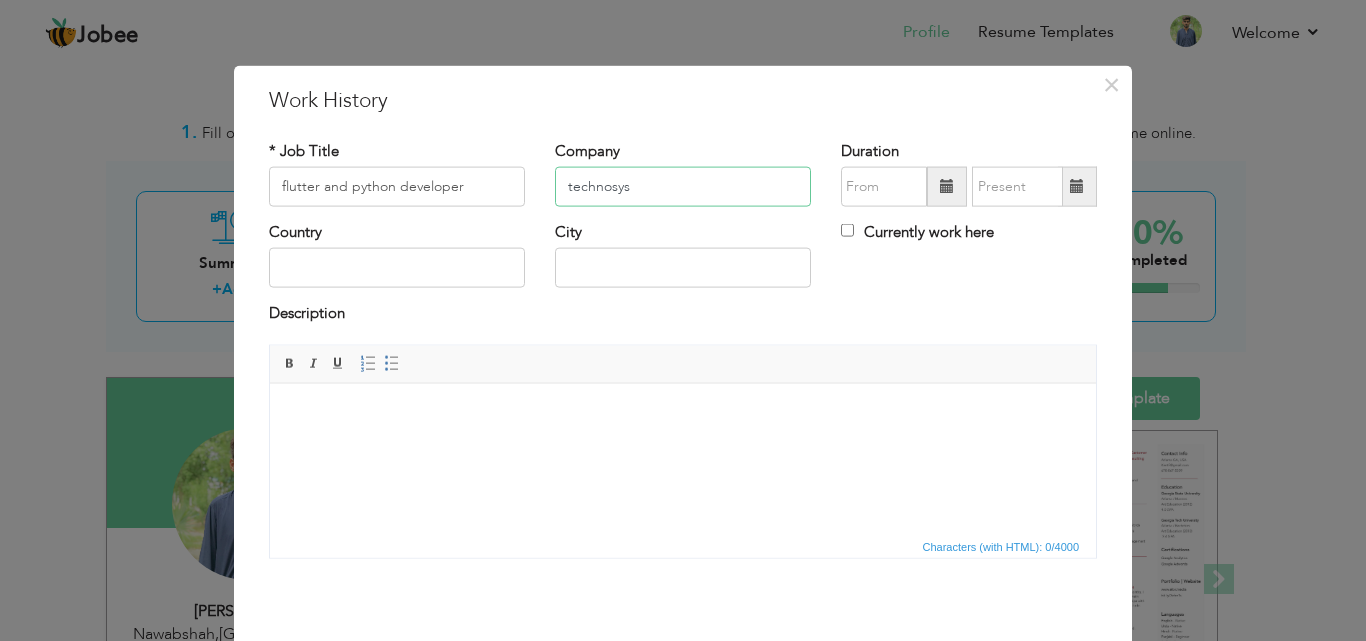 type on "technosys" 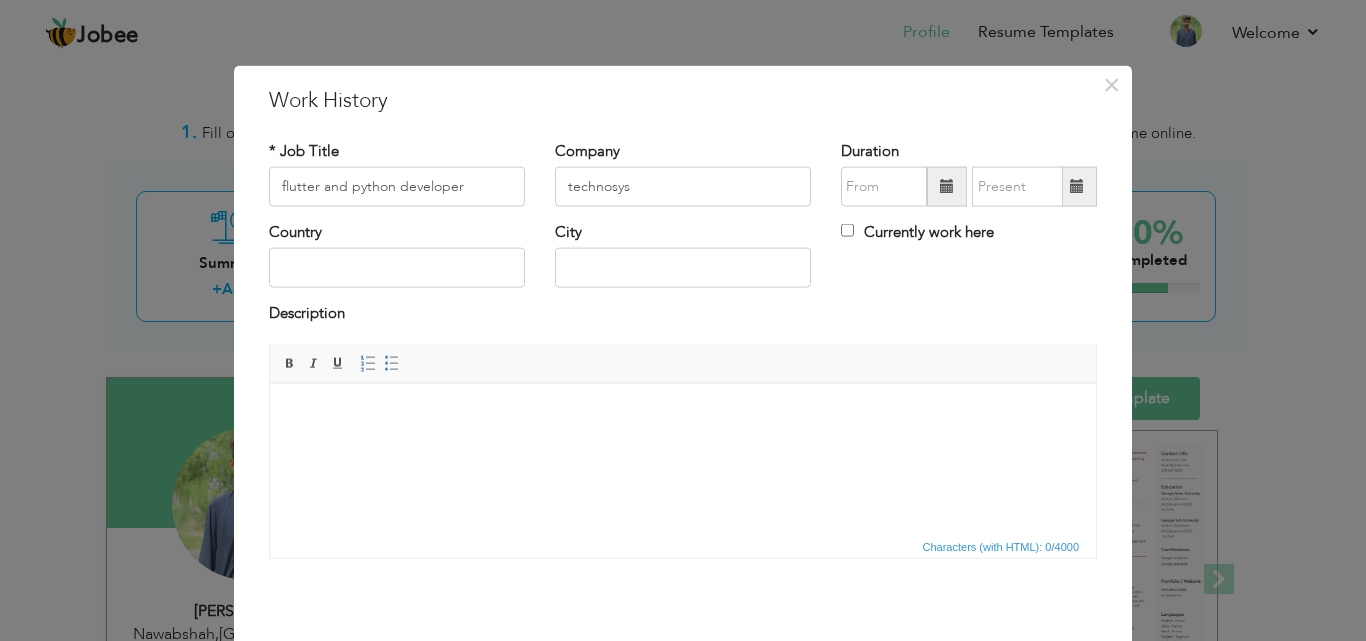 drag, startPoint x: 604, startPoint y: 189, endPoint x: 1021, endPoint y: 340, distance: 443.49747 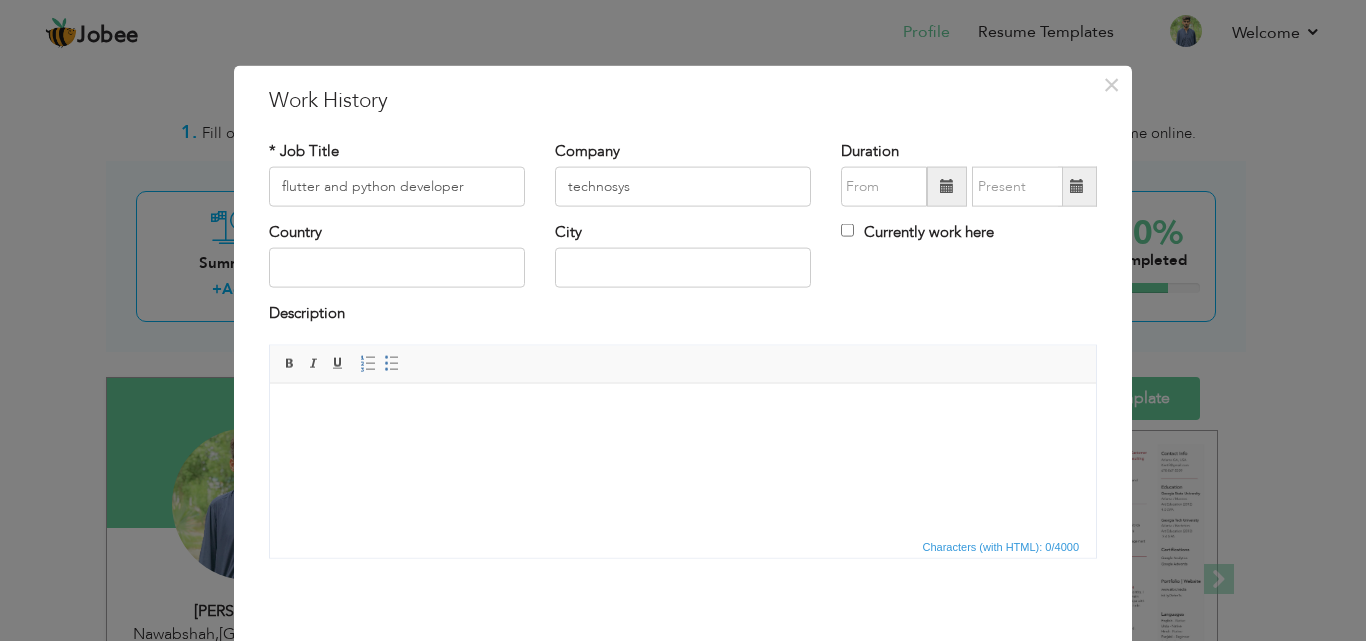 click at bounding box center (947, 187) 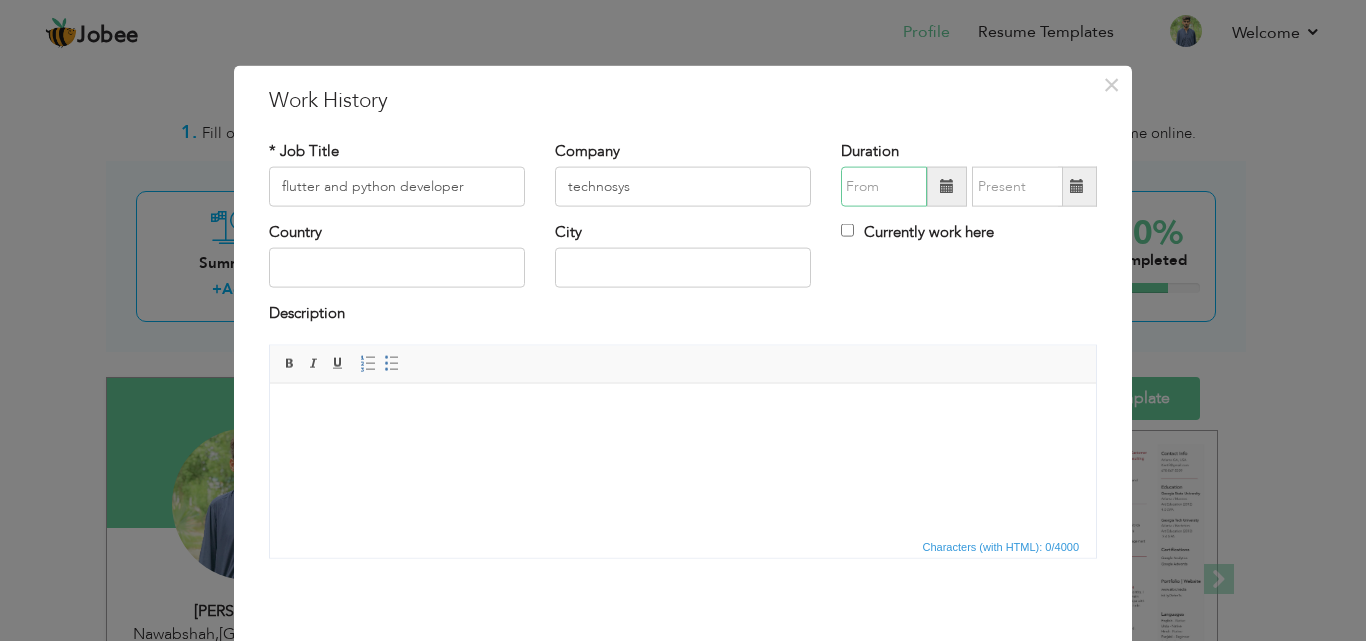 type on "07/2025" 